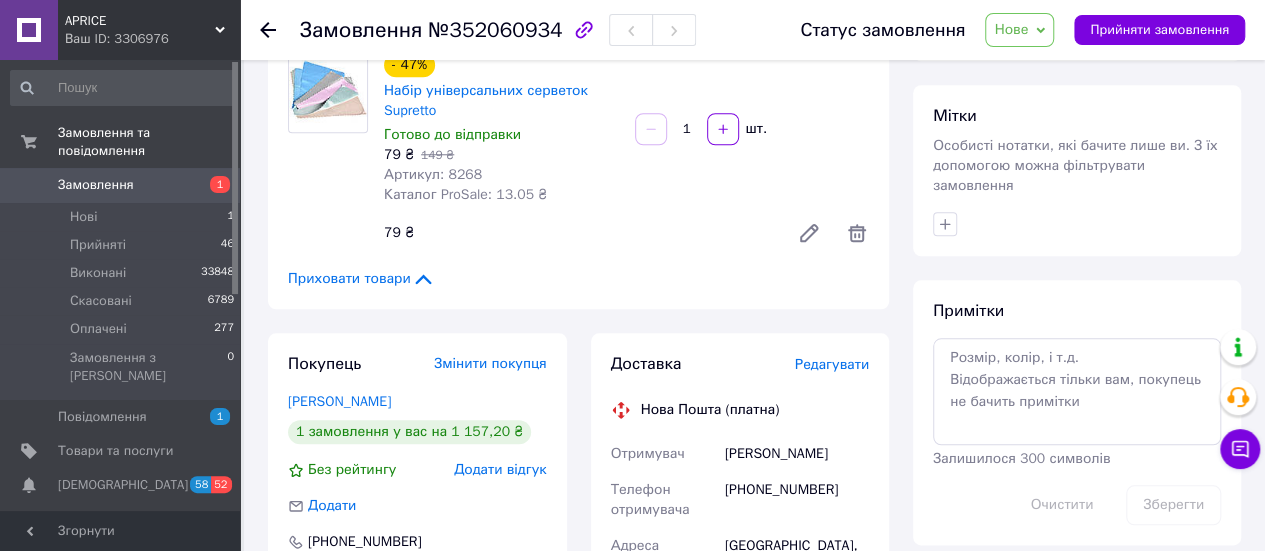scroll, scrollTop: 900, scrollLeft: 0, axis: vertical 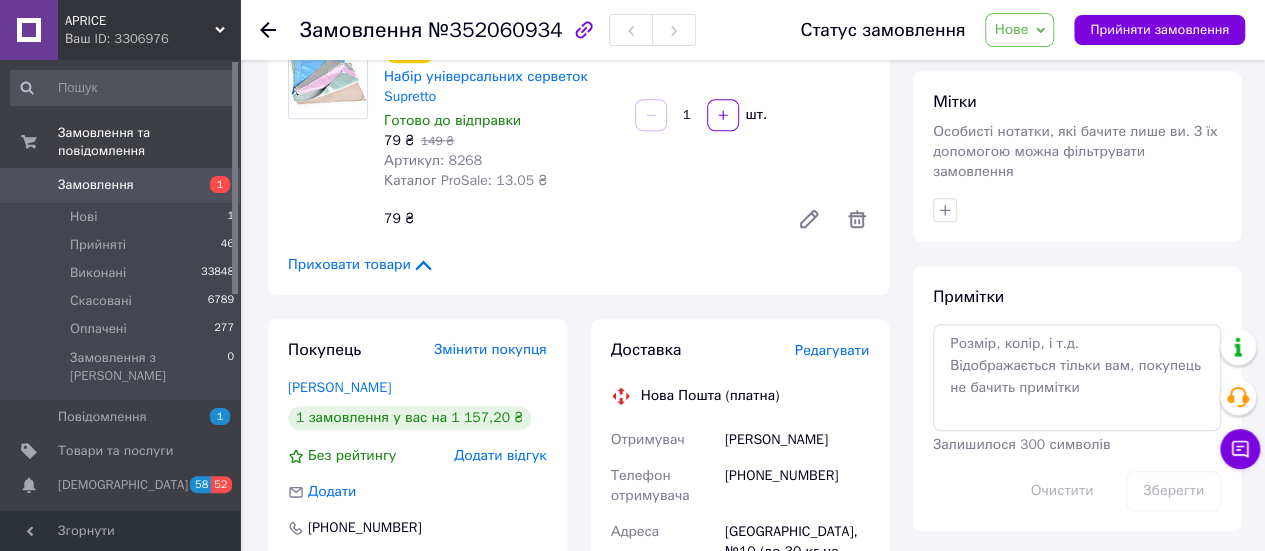 click on "+380505606042" at bounding box center [797, 486] 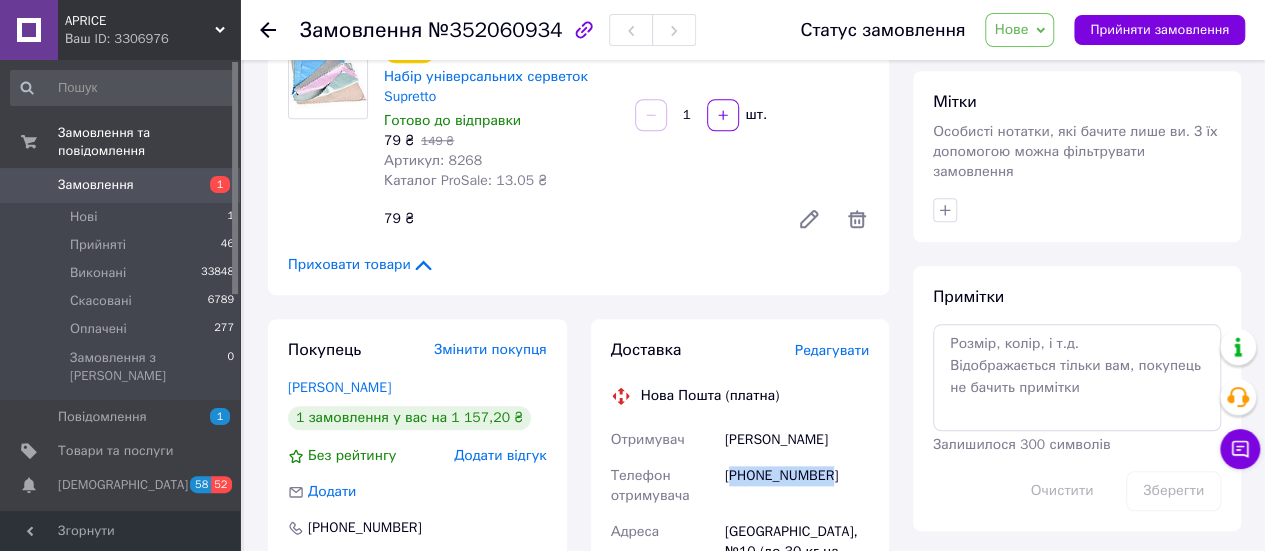 click on "+380505606042" at bounding box center [797, 486] 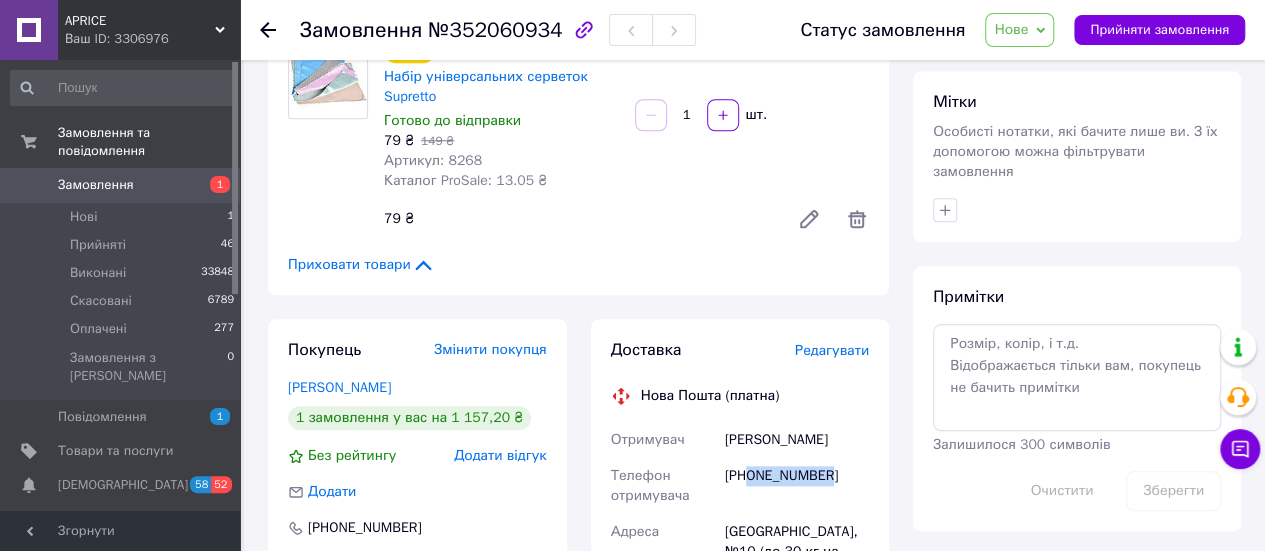 drag, startPoint x: 747, startPoint y: 484, endPoint x: 834, endPoint y: 485, distance: 87.005745 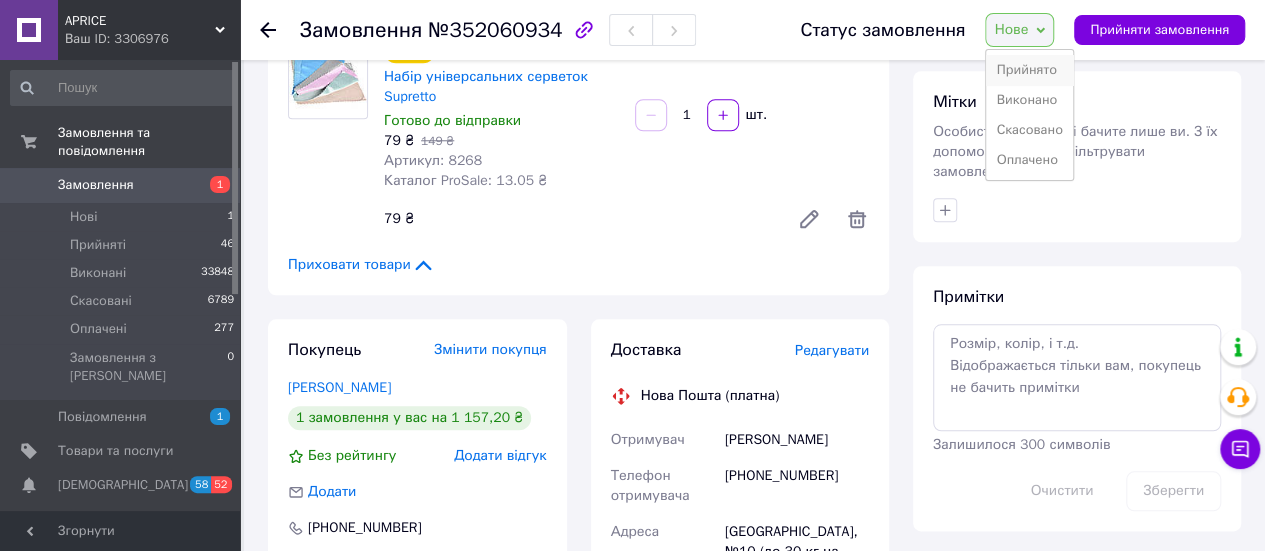 click on "Прийнято" at bounding box center (1029, 70) 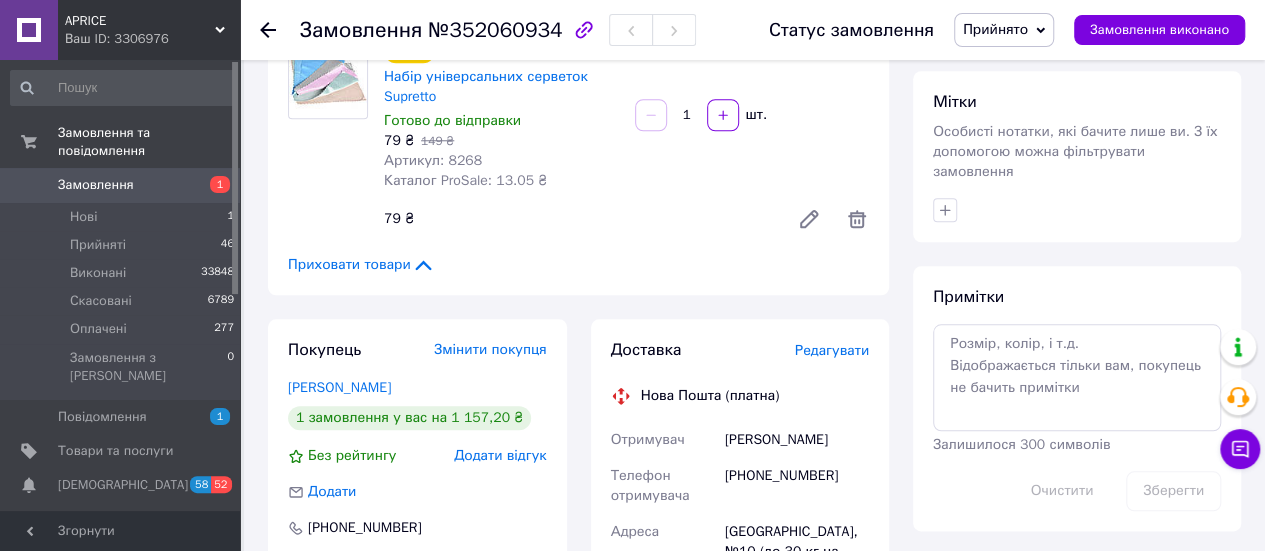 scroll, scrollTop: 1100, scrollLeft: 0, axis: vertical 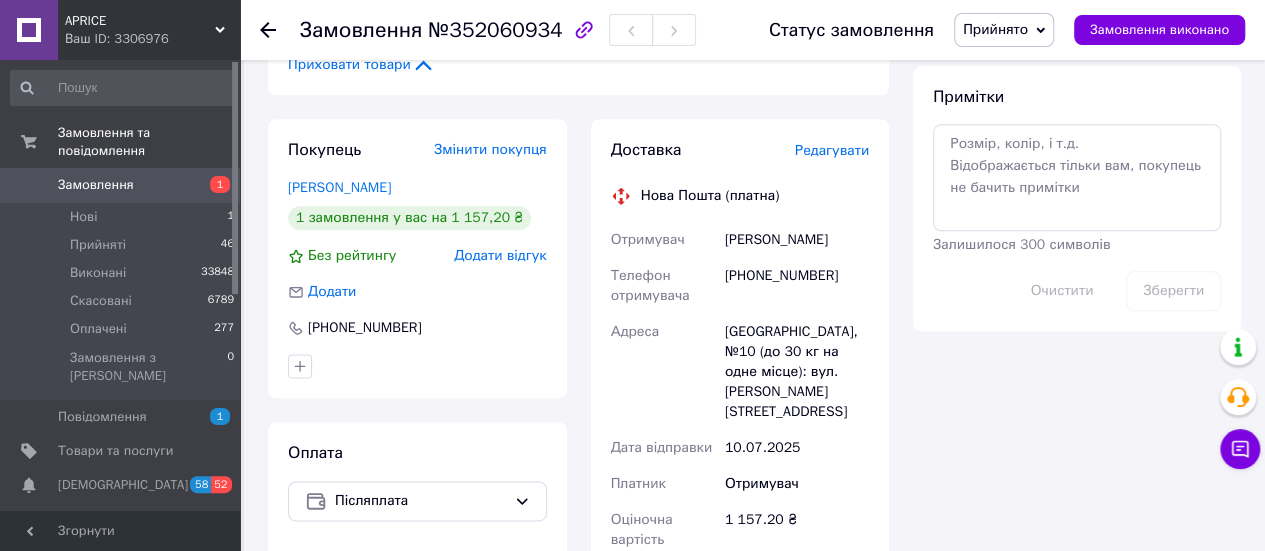 click on "Пужайло Татьяна" at bounding box center (797, 240) 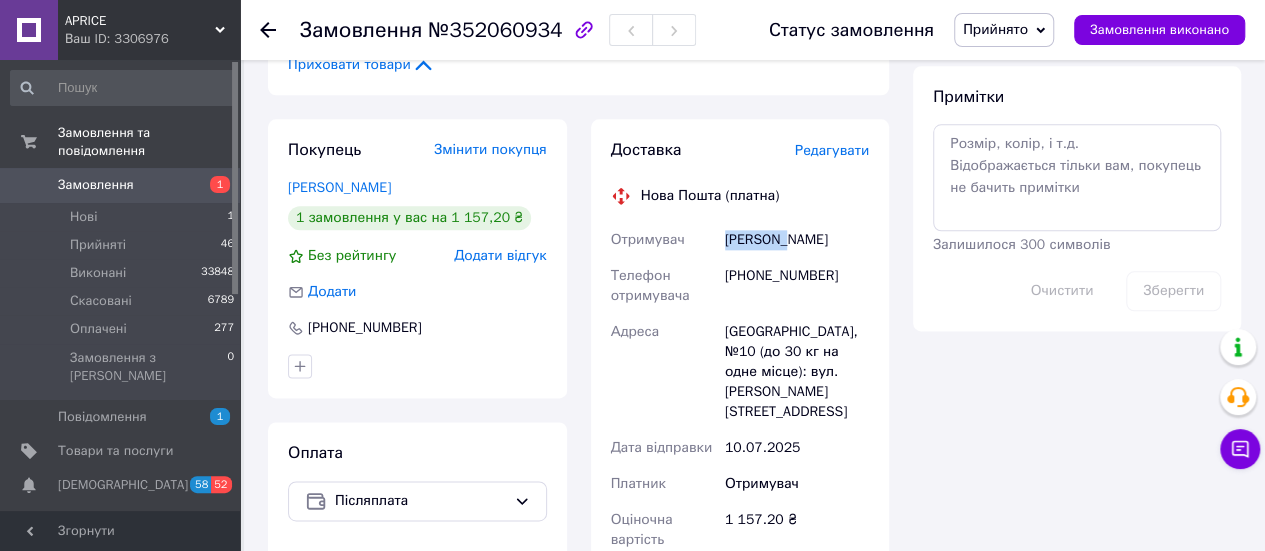 click on "Пужайло Татьяна" at bounding box center [797, 240] 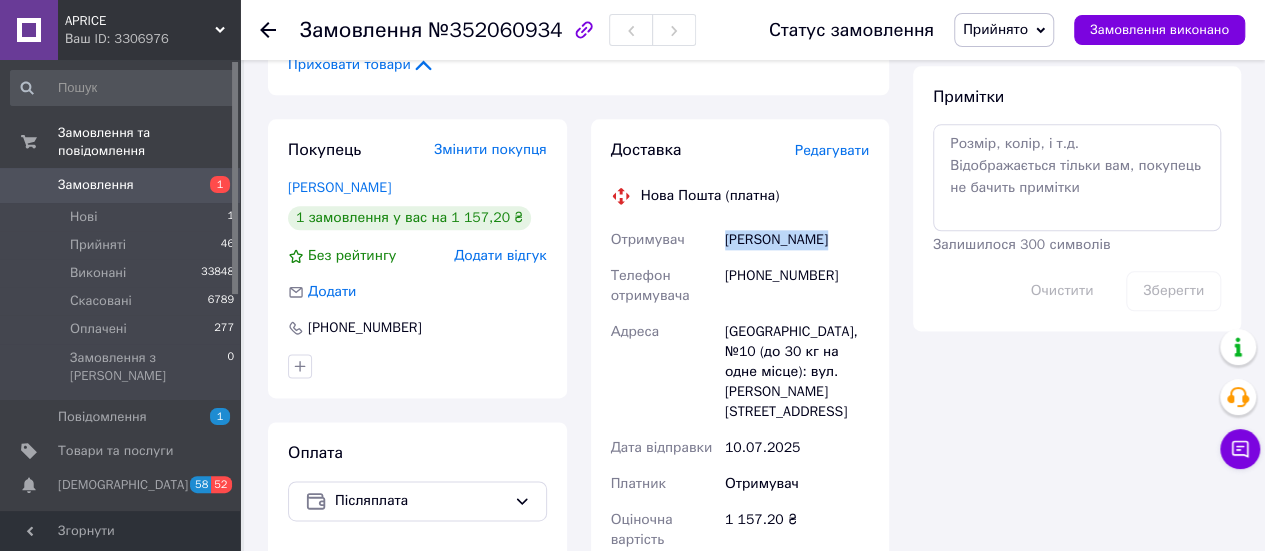click on "Пужайло Татьяна" at bounding box center (797, 240) 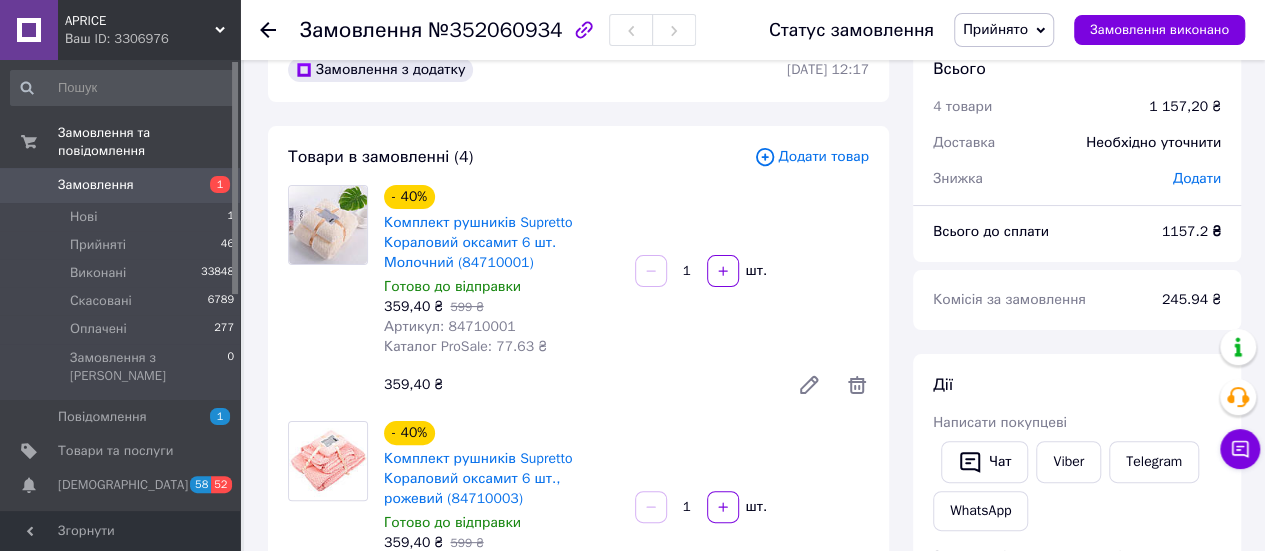 scroll, scrollTop: 0, scrollLeft: 0, axis: both 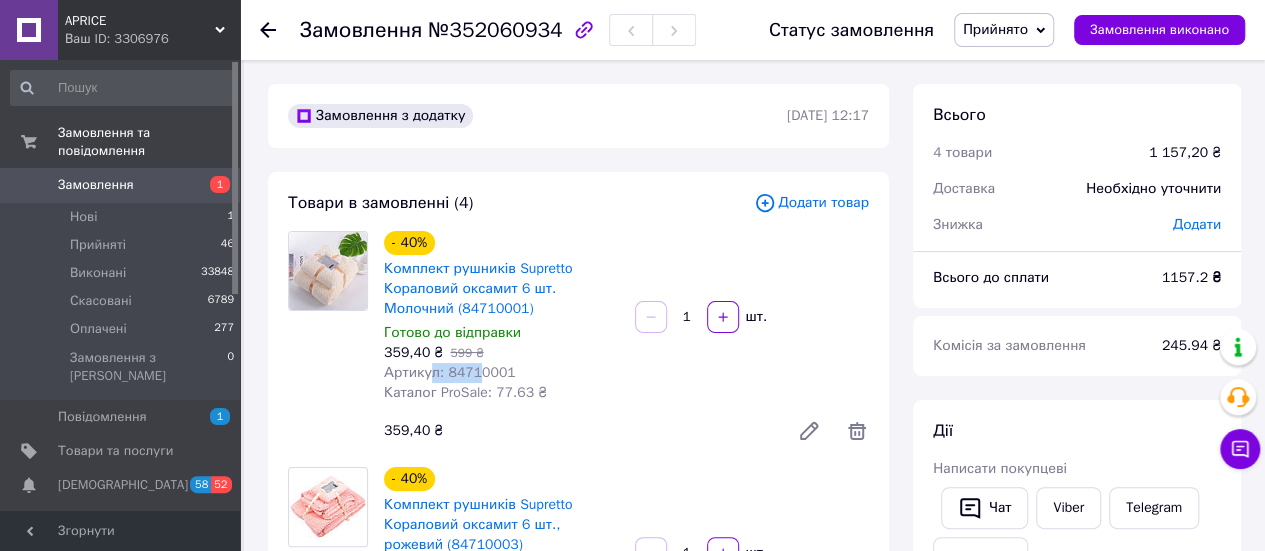 drag, startPoint x: 471, startPoint y: 377, endPoint x: 426, endPoint y: 373, distance: 45.17743 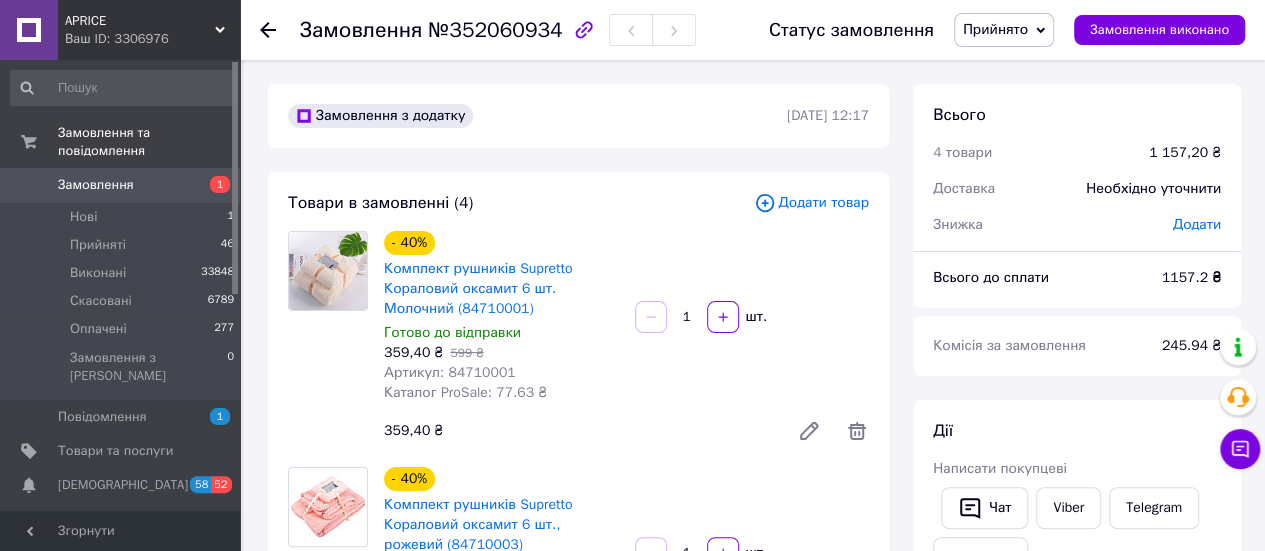 click on "Артикул: 84710001" at bounding box center [501, 373] 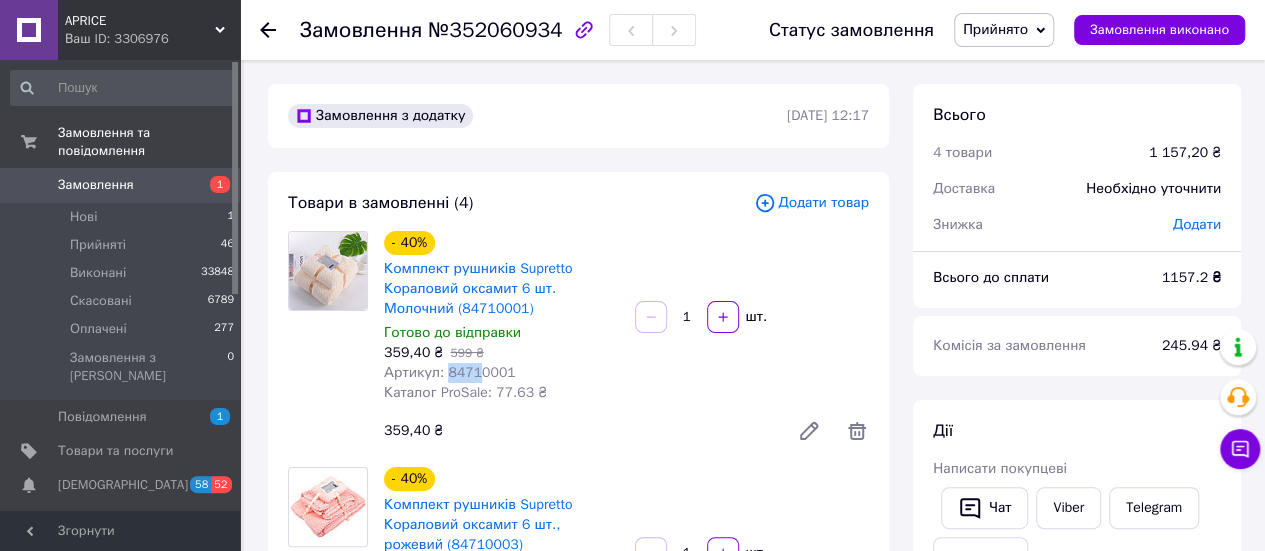 drag, startPoint x: 452, startPoint y: 377, endPoint x: 474, endPoint y: 377, distance: 22 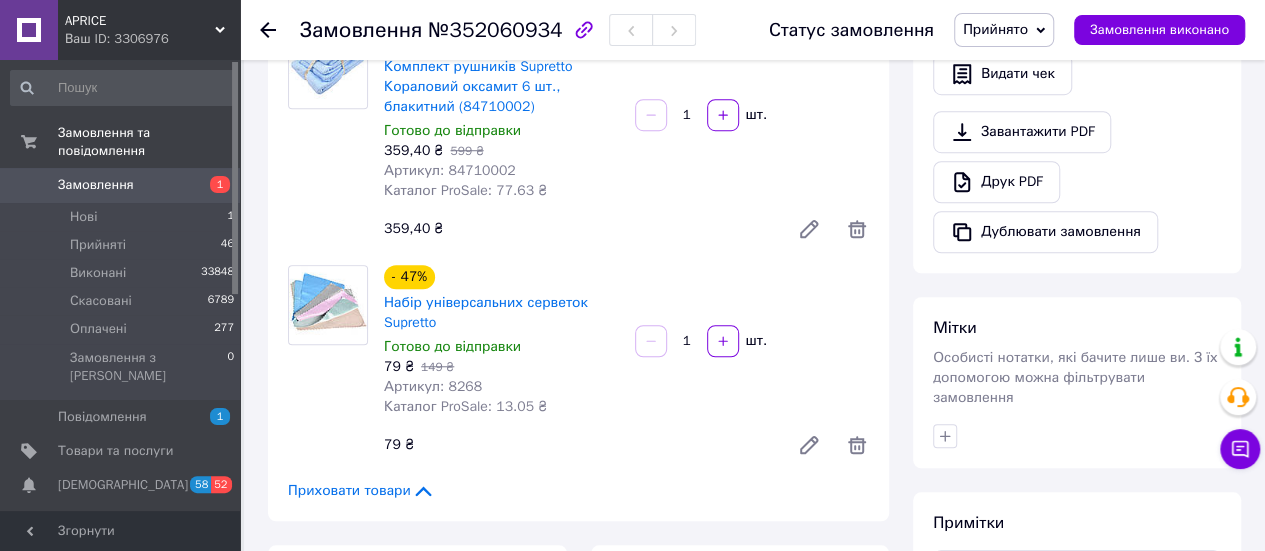 scroll, scrollTop: 700, scrollLeft: 0, axis: vertical 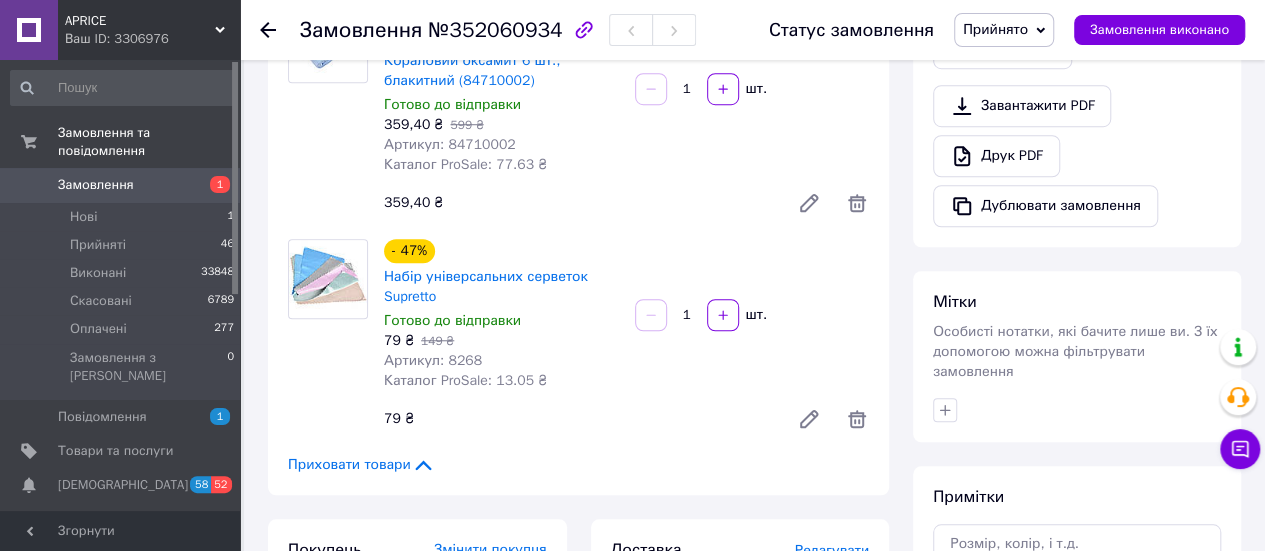 click on "Артикул: 8268" at bounding box center (433, 360) 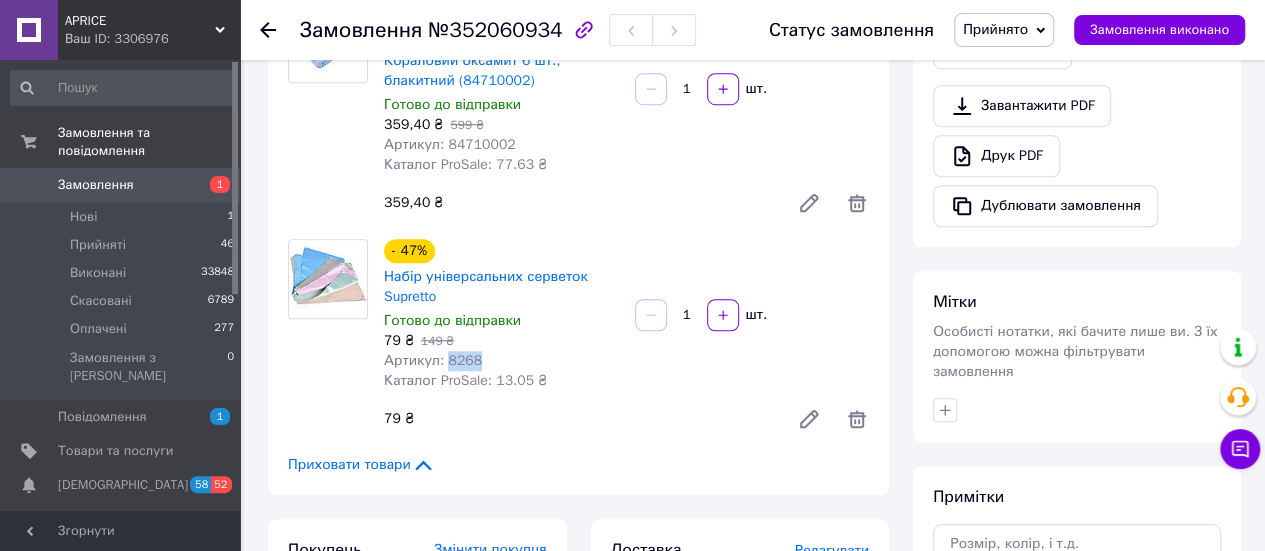 click on "Артикул: 8268" at bounding box center [433, 360] 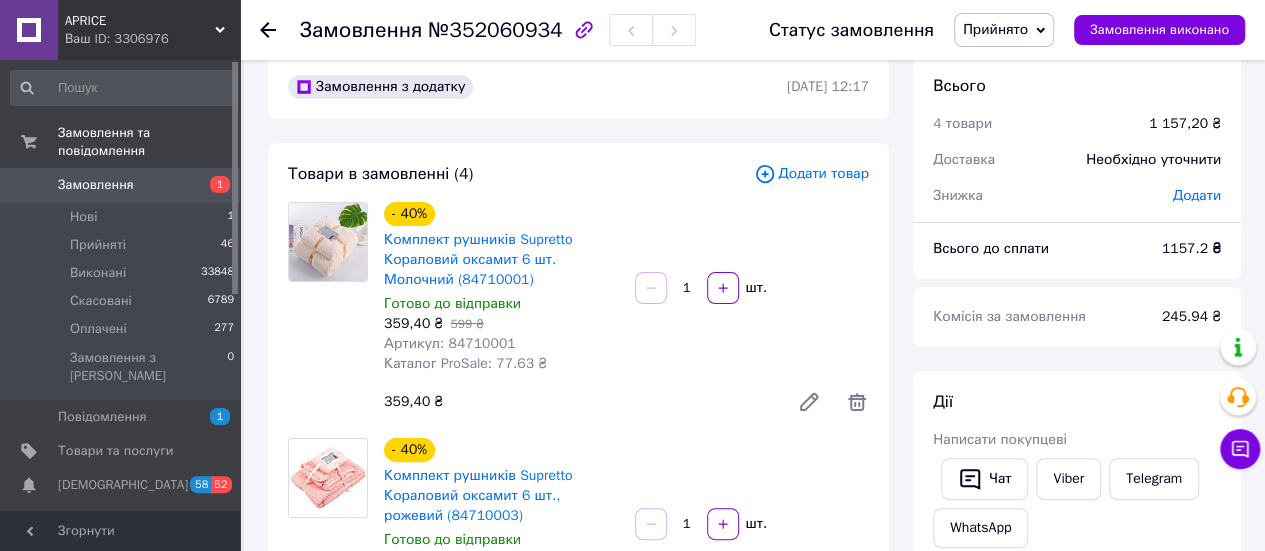 scroll, scrollTop: 0, scrollLeft: 0, axis: both 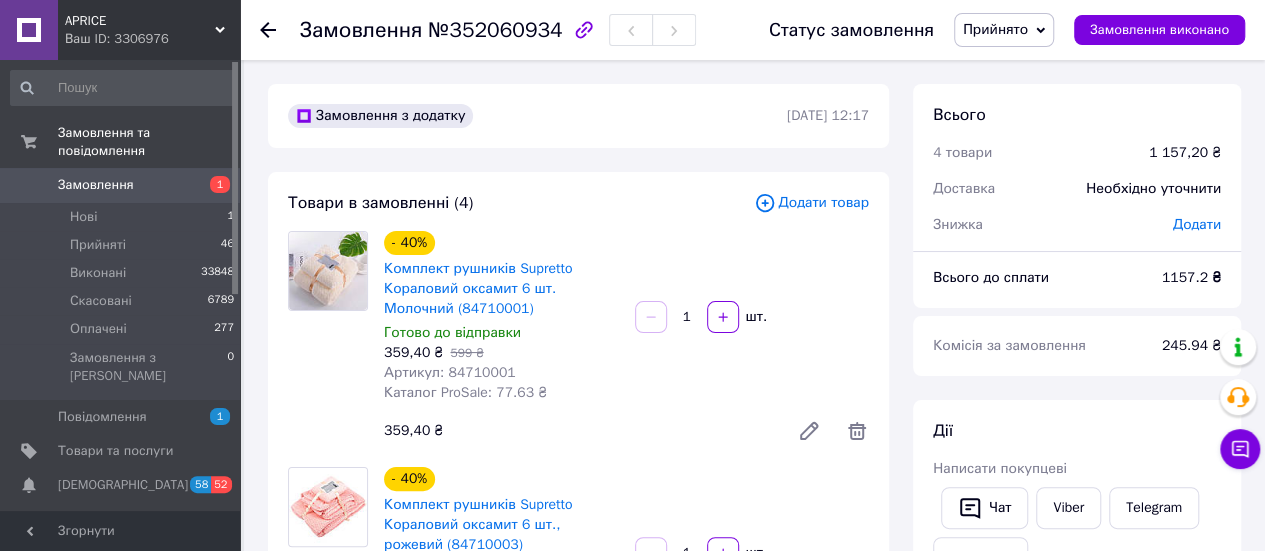 click on "№352060934" at bounding box center (495, 30) 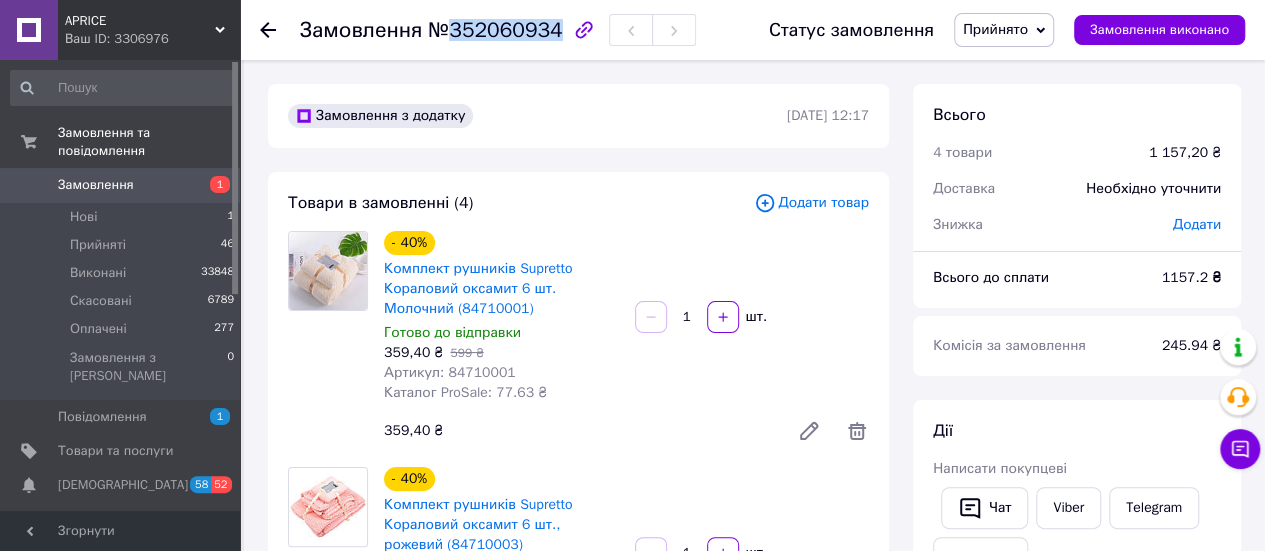 click on "№352060934" at bounding box center (495, 30) 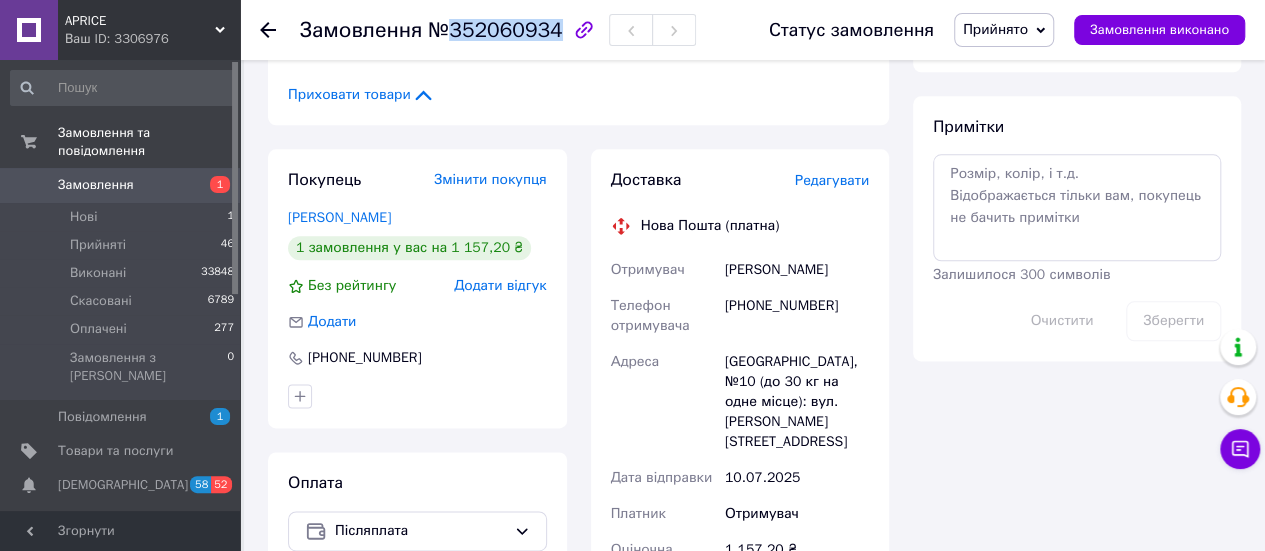 scroll, scrollTop: 1100, scrollLeft: 0, axis: vertical 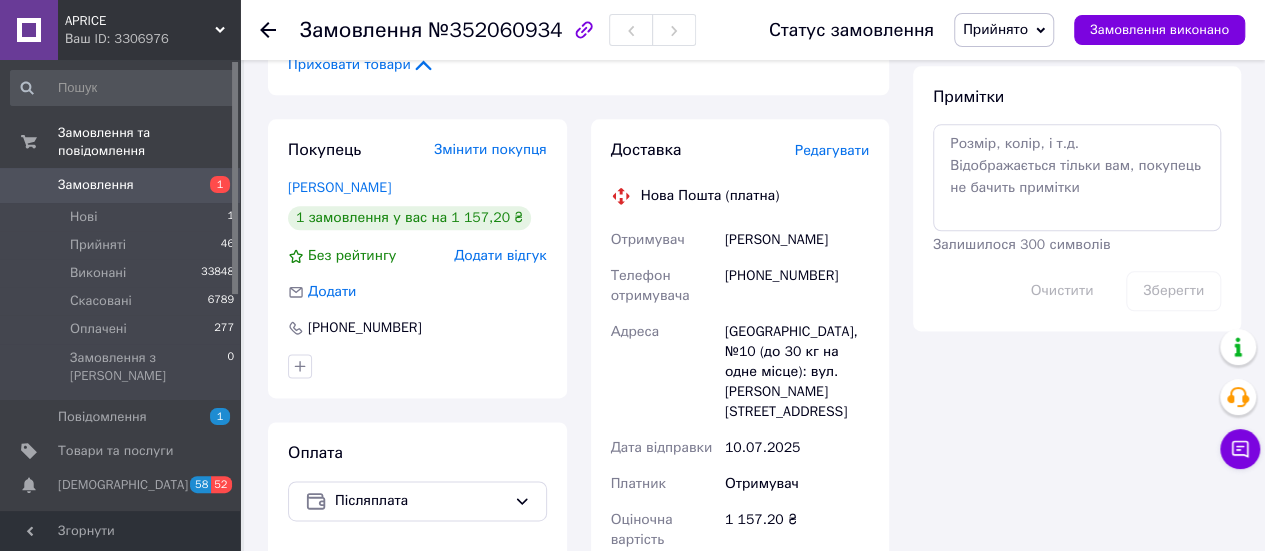 click on "+380505606042" at bounding box center [797, 286] 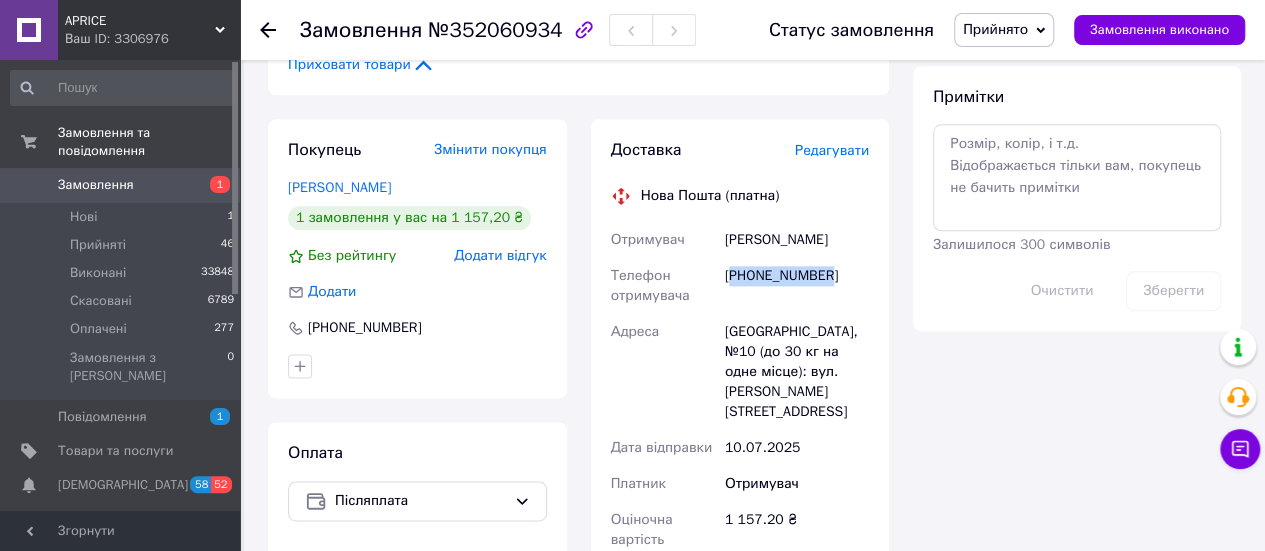 click on "+380505606042" at bounding box center [797, 286] 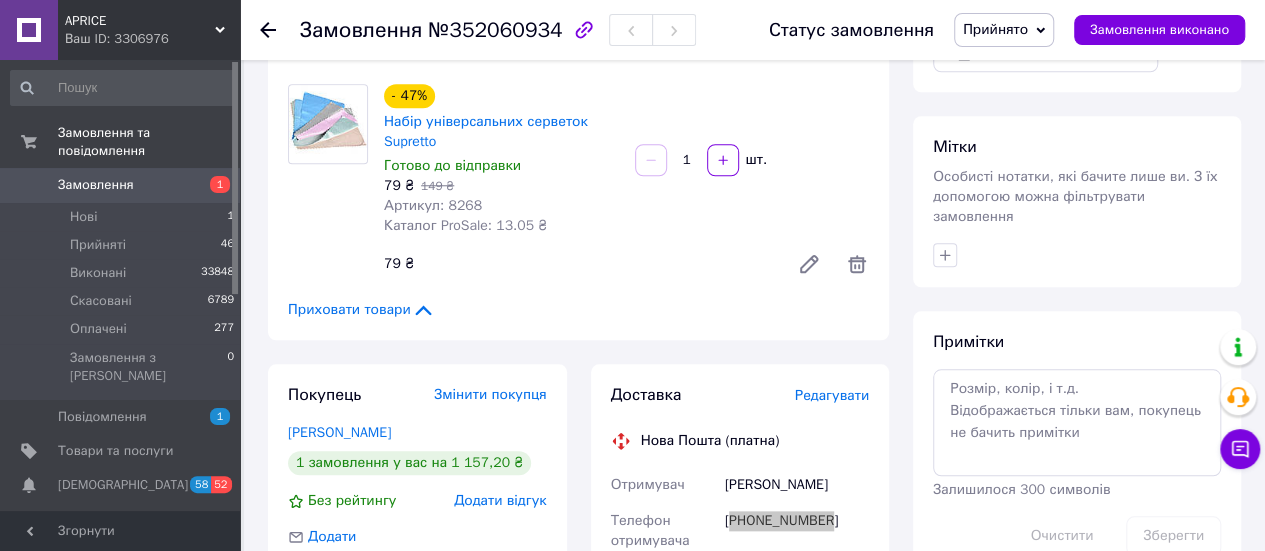 scroll, scrollTop: 700, scrollLeft: 0, axis: vertical 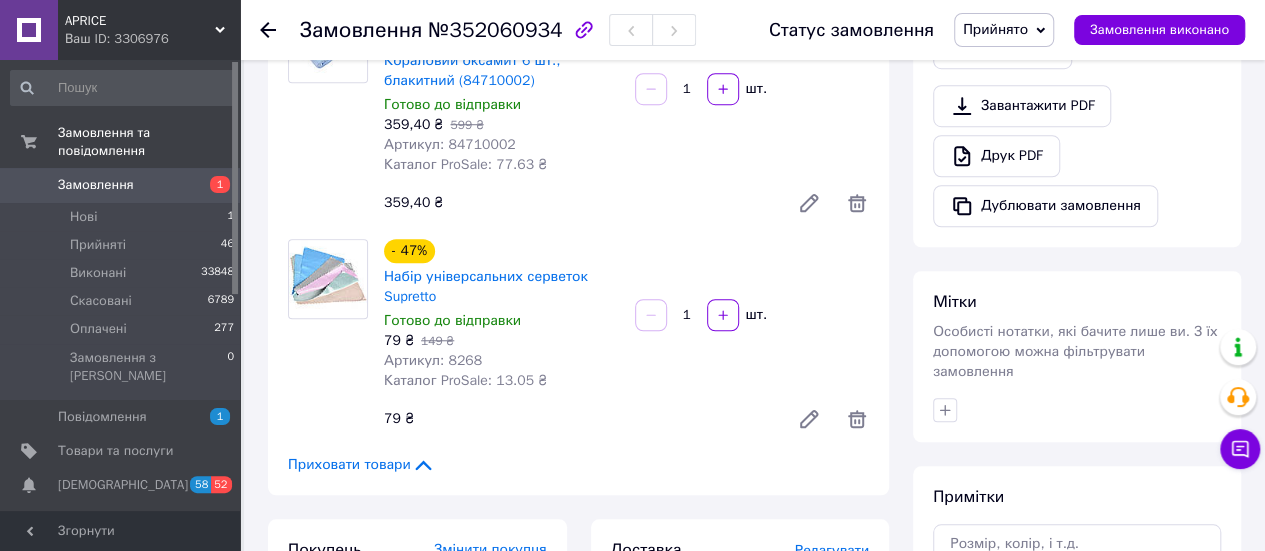 click on "1   шт." at bounding box center (752, 315) 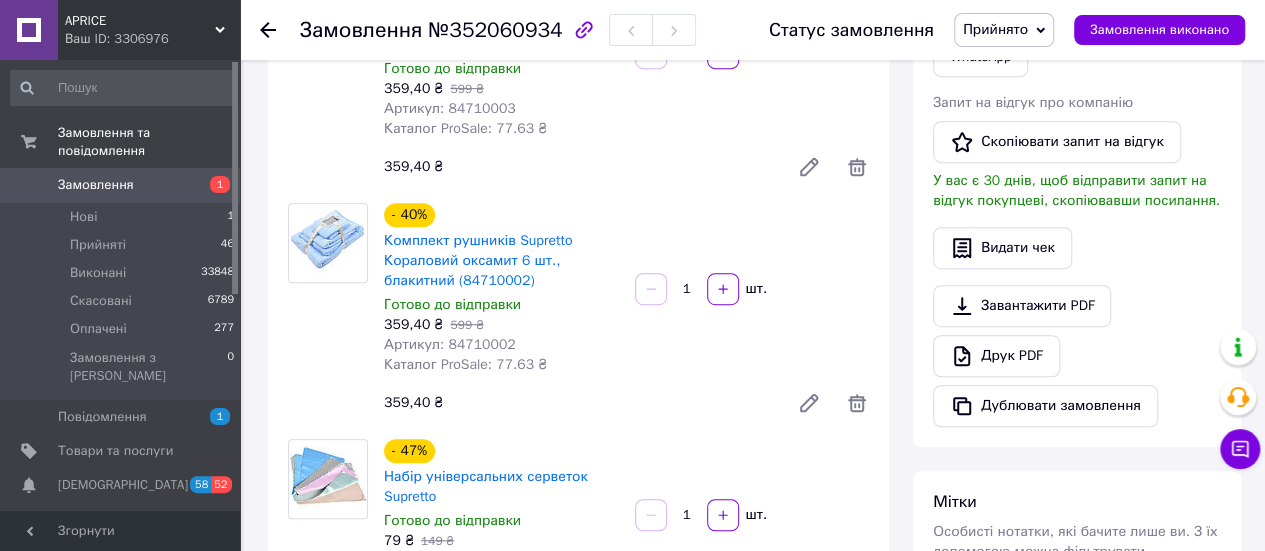 scroll, scrollTop: 100, scrollLeft: 0, axis: vertical 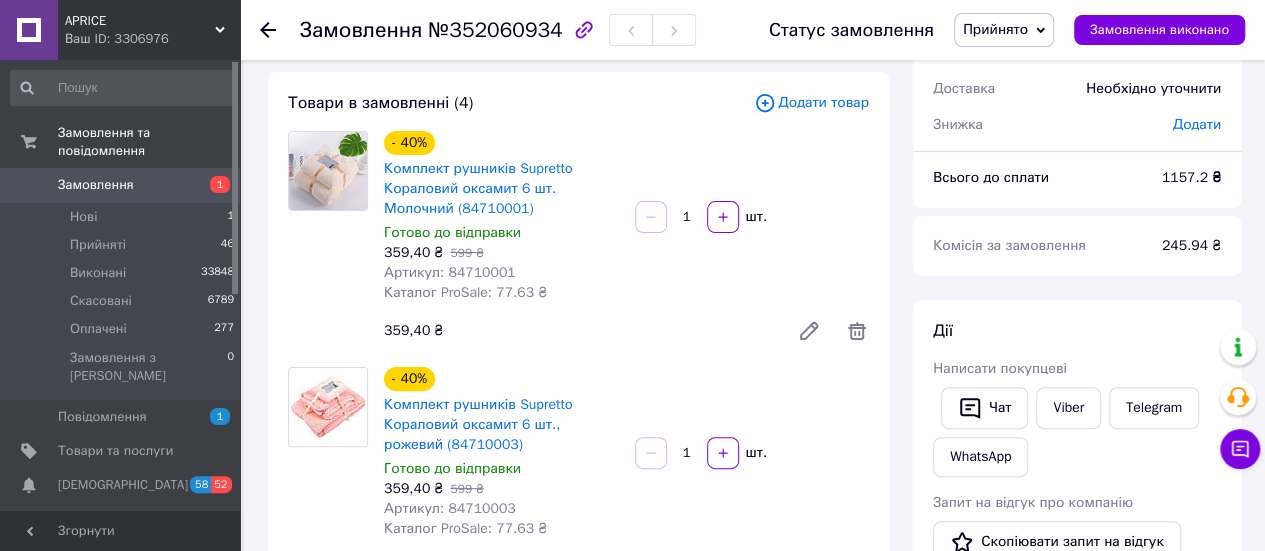 click on "- 40% Комплект рушників Supretto Кораловий оксамит 6 шт. Молочний (84710001) Готово до відправки 359,40 ₴   599 ₴ Артикул: 84710001 Каталог ProSale: 77.63 ₴  1   шт. 359,40 ₴" at bounding box center [626, 241] 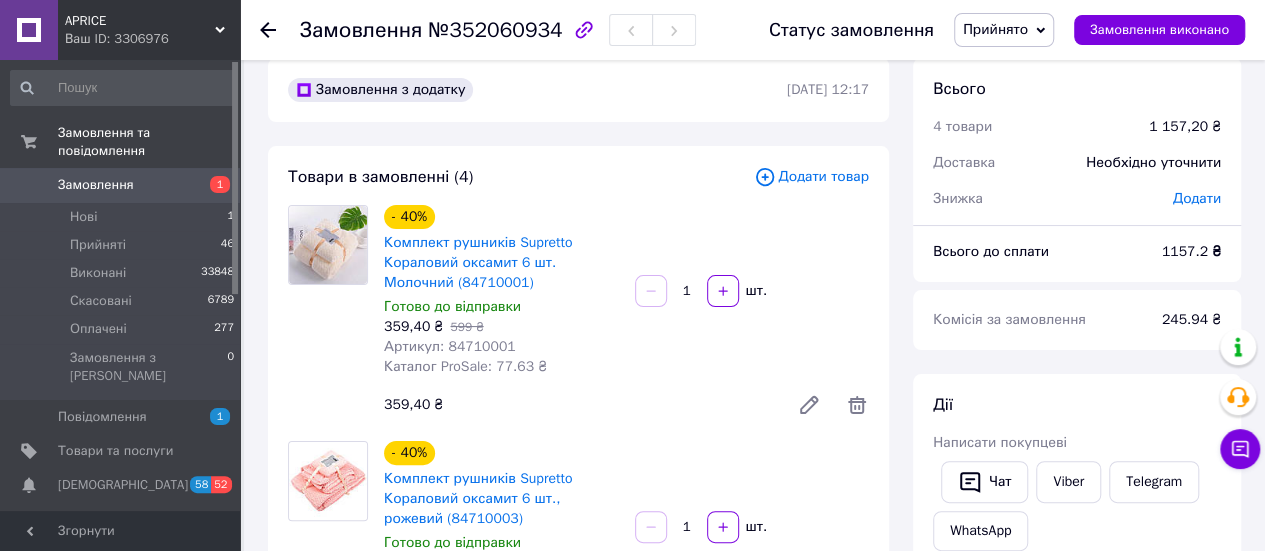 scroll, scrollTop: 0, scrollLeft: 0, axis: both 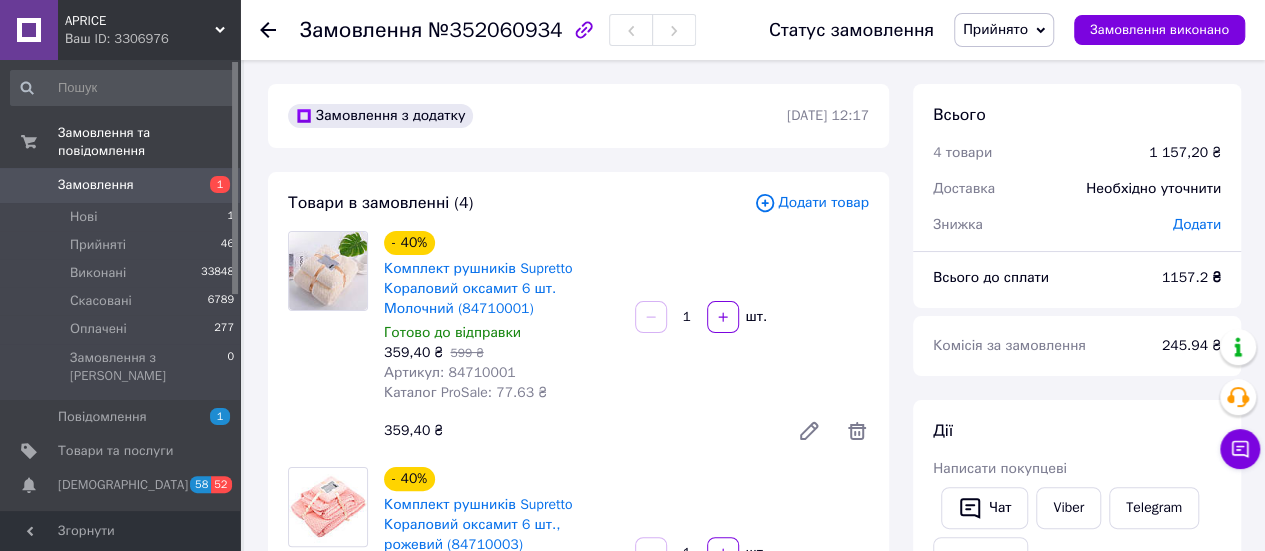 click on "Прийнято" at bounding box center (995, 29) 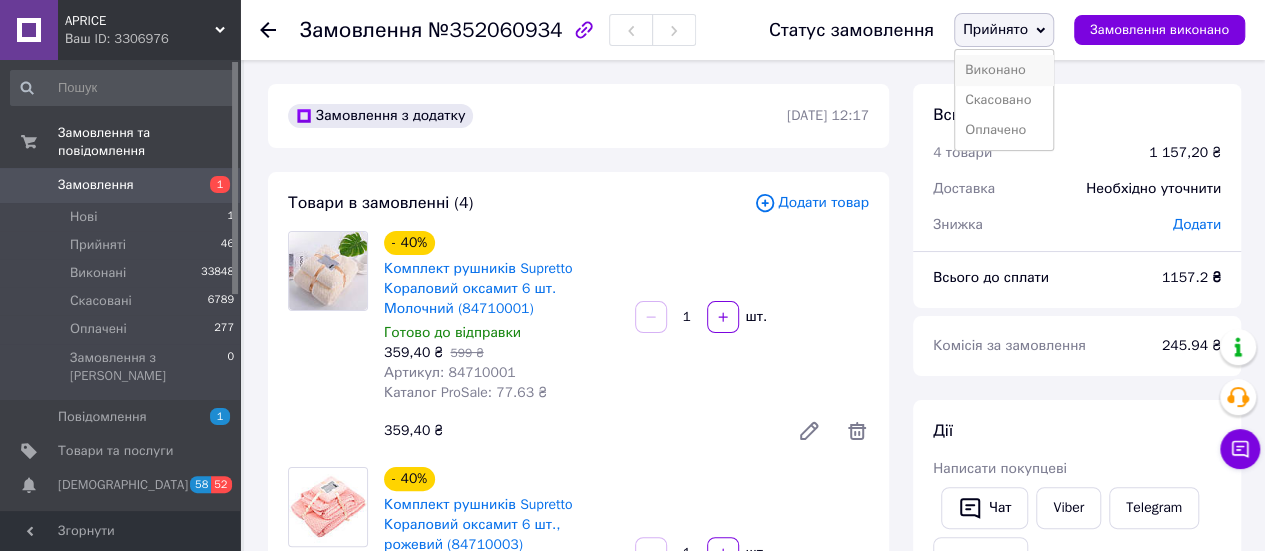 click on "Виконано" at bounding box center (1004, 70) 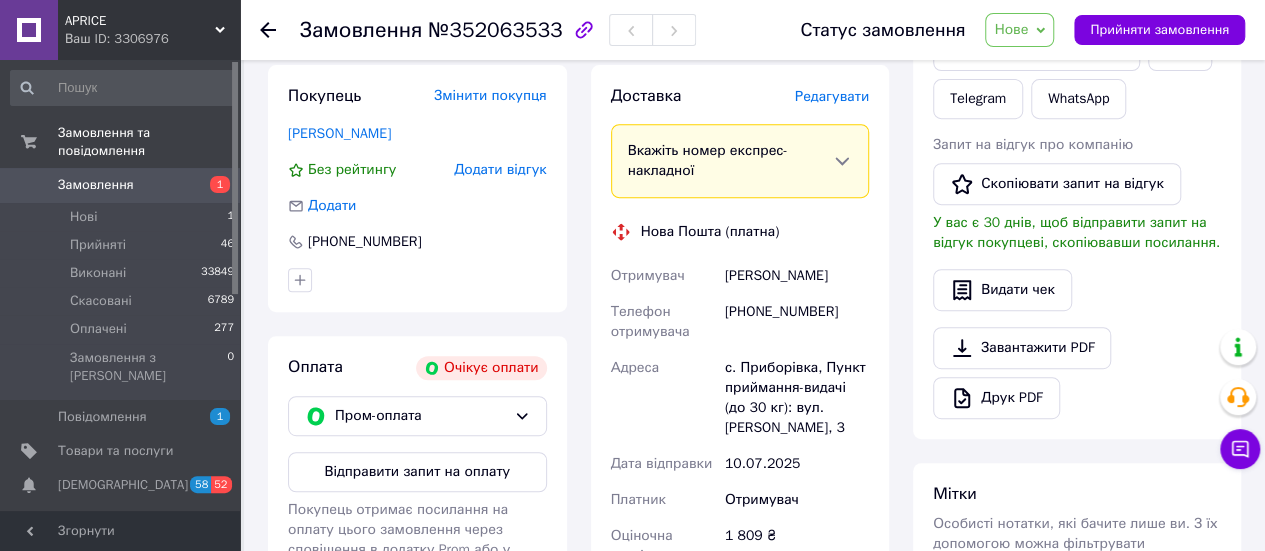 scroll, scrollTop: 400, scrollLeft: 0, axis: vertical 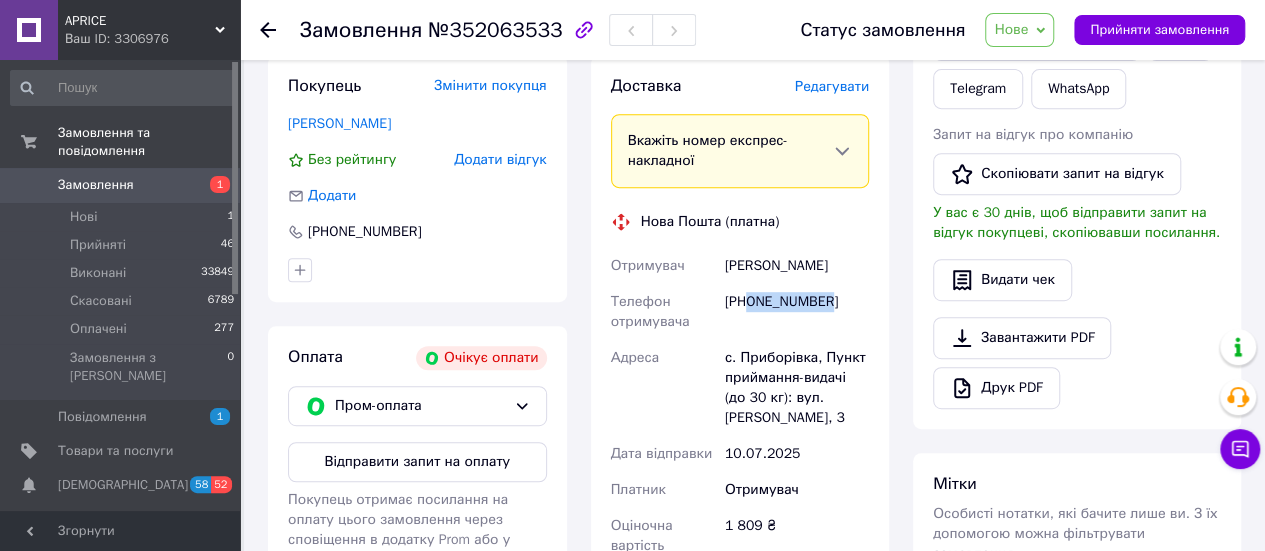 drag, startPoint x: 750, startPoint y: 307, endPoint x: 833, endPoint y: 313, distance: 83.21658 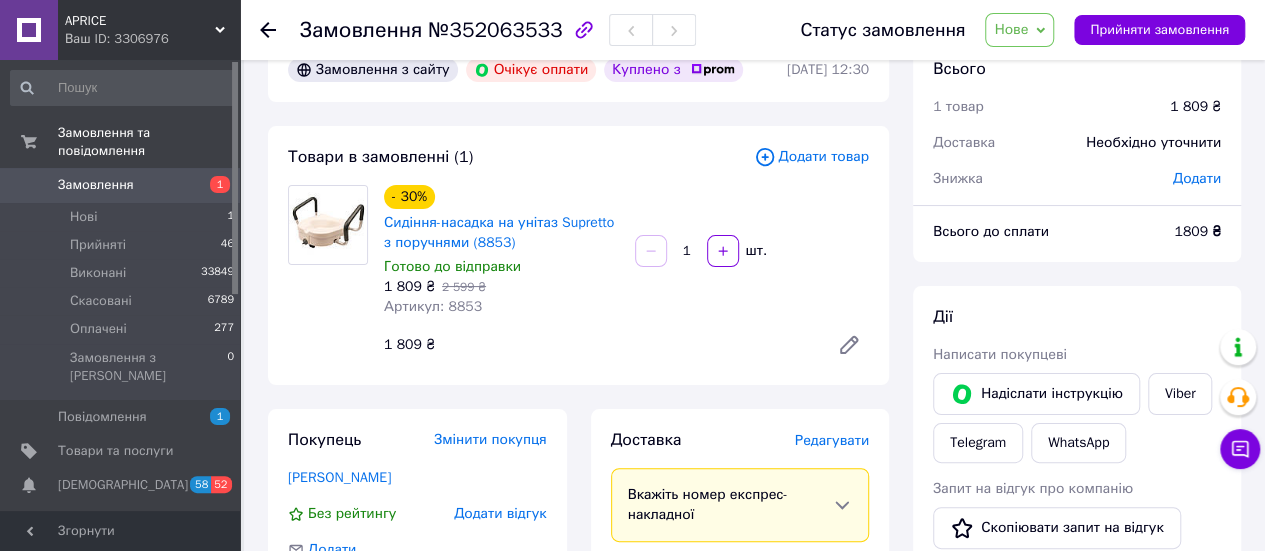 scroll, scrollTop: 300, scrollLeft: 0, axis: vertical 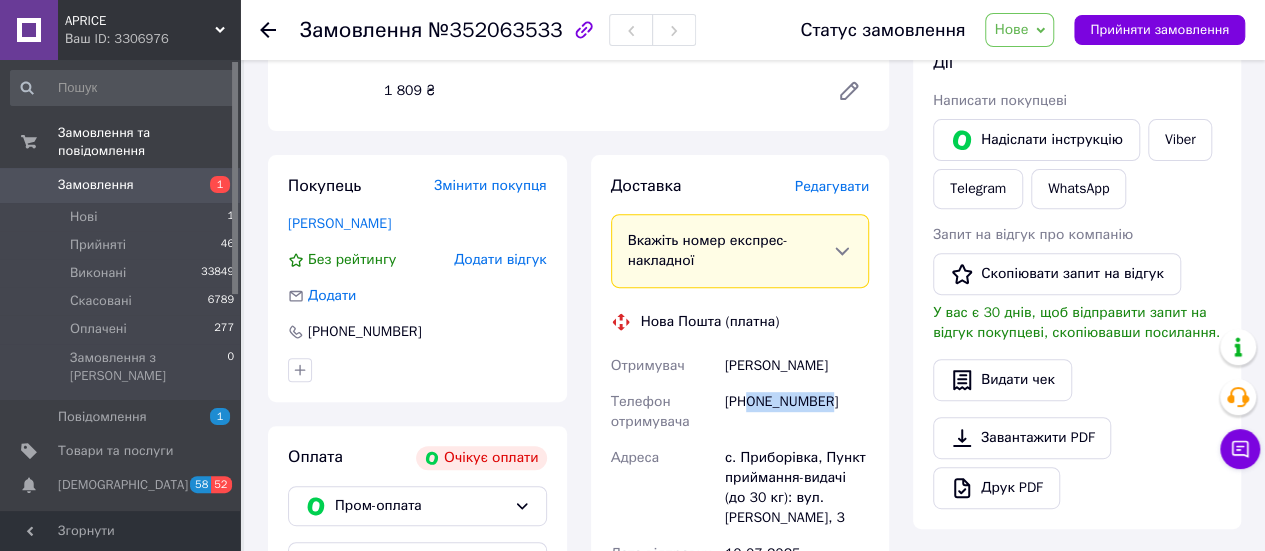 copy on "0674905593" 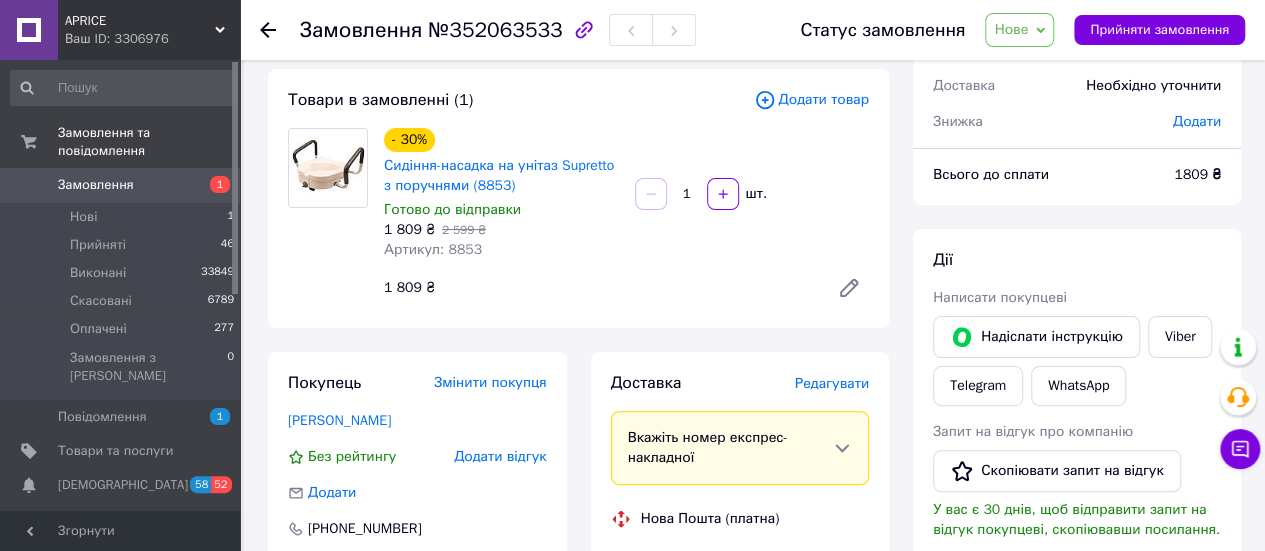scroll, scrollTop: 300, scrollLeft: 0, axis: vertical 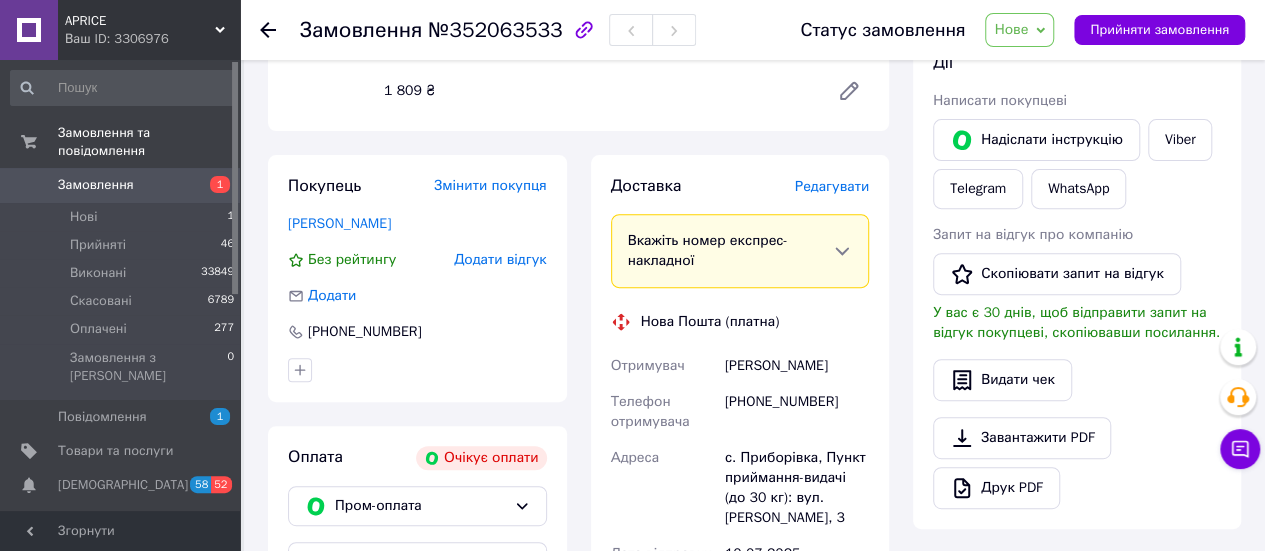 click on "Лапчук Анатолій" at bounding box center [797, 366] 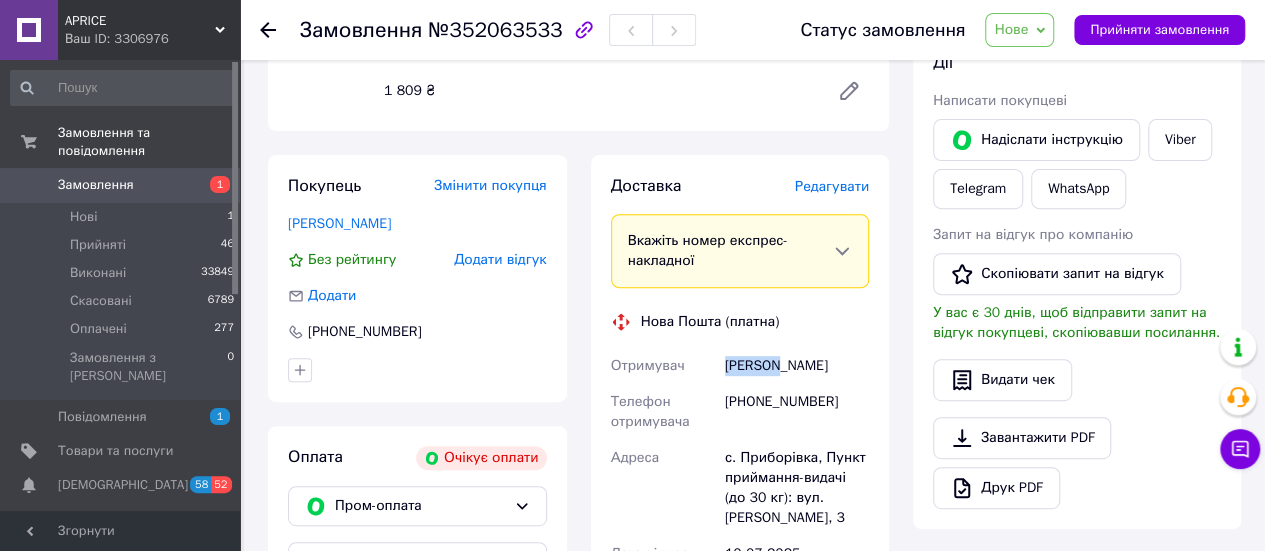 click on "Лапчук Анатолій" at bounding box center [797, 366] 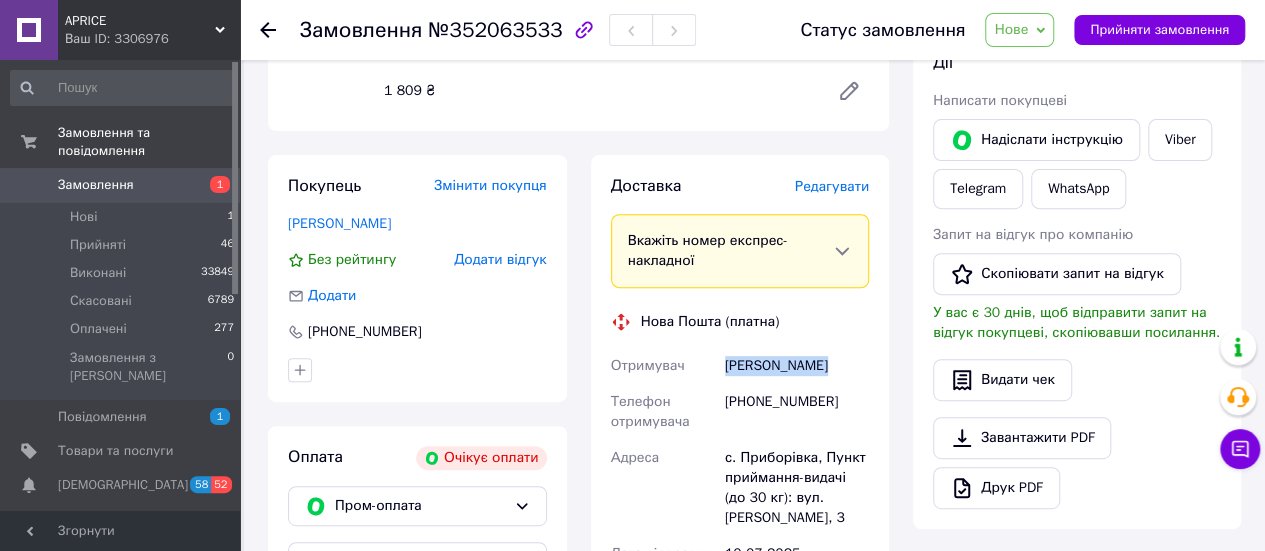 click on "Лапчук Анатолій" at bounding box center (797, 366) 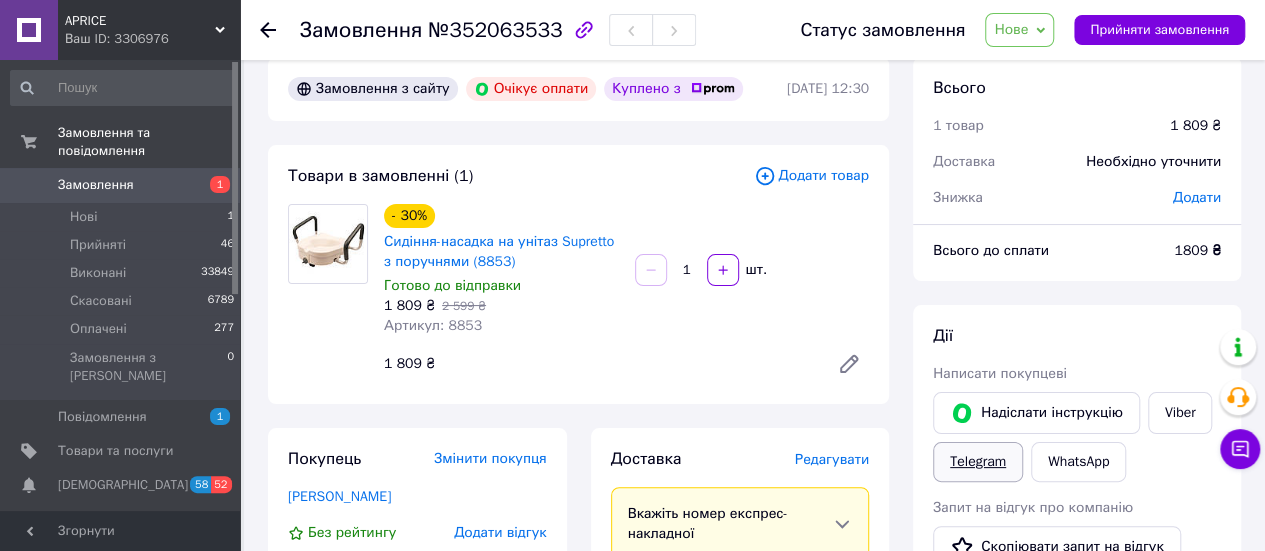 scroll, scrollTop: 0, scrollLeft: 0, axis: both 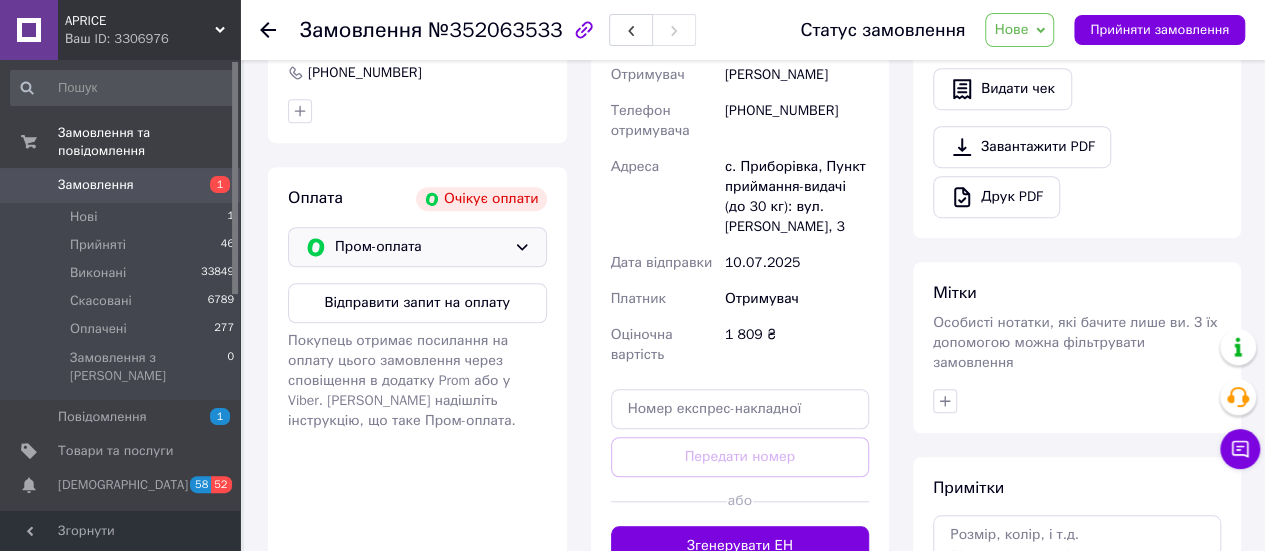 click 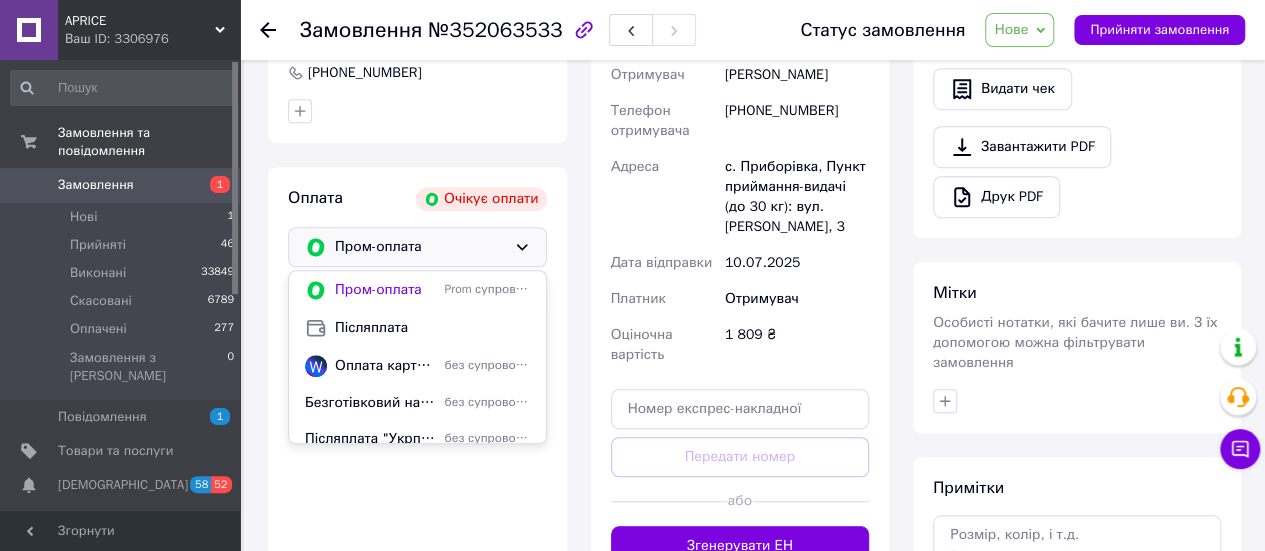 click on "10.07.2025" at bounding box center [797, 263] 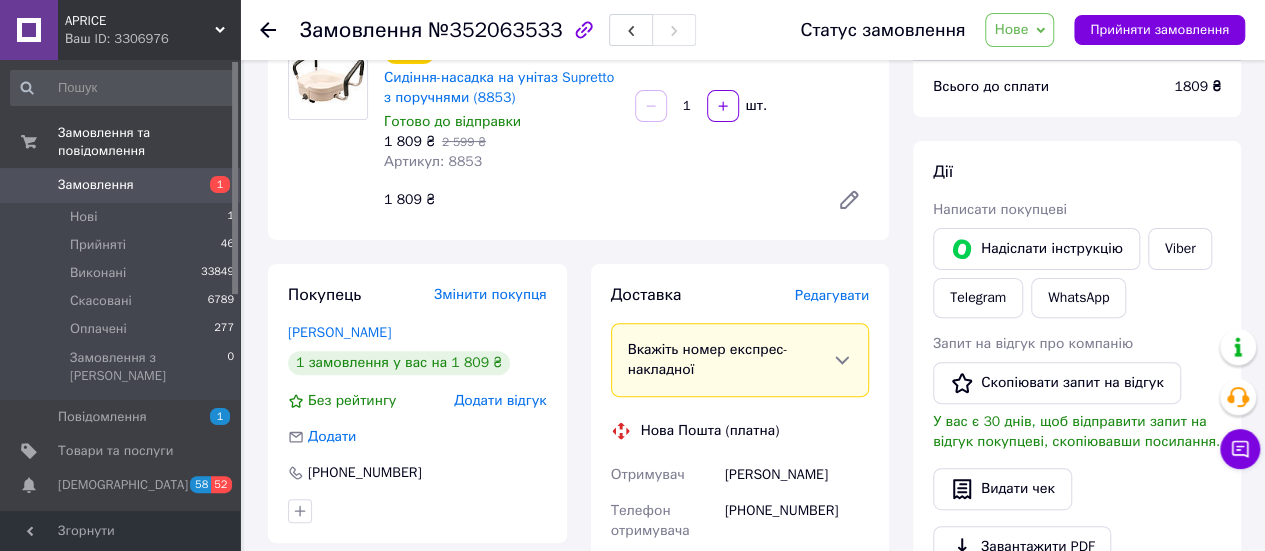 scroll, scrollTop: 0, scrollLeft: 0, axis: both 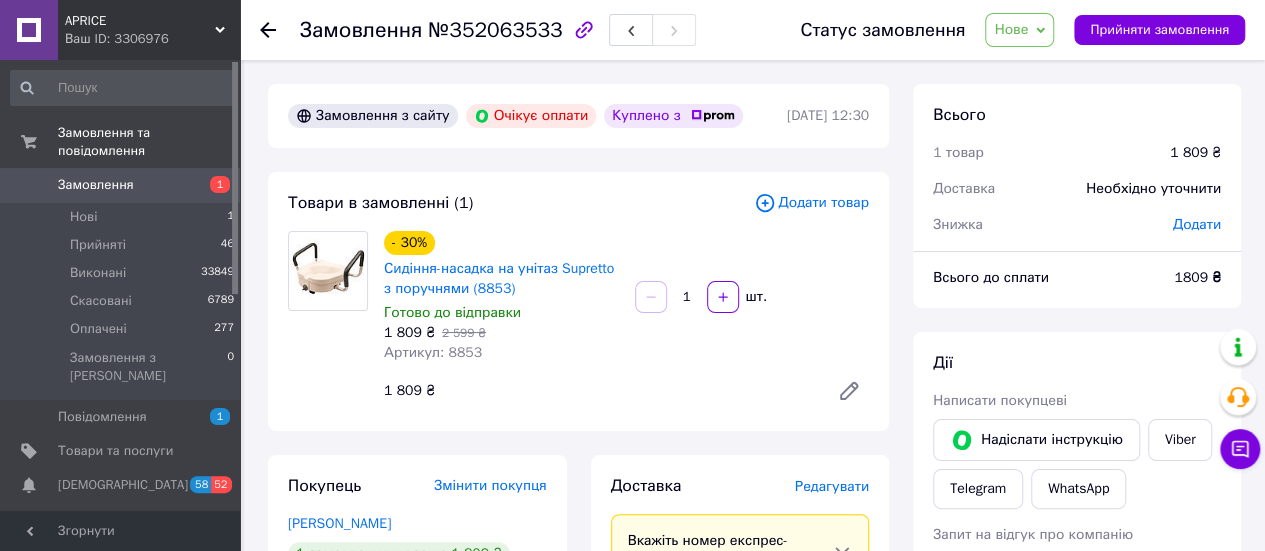 click on "Артикул: 8853" at bounding box center [433, 352] 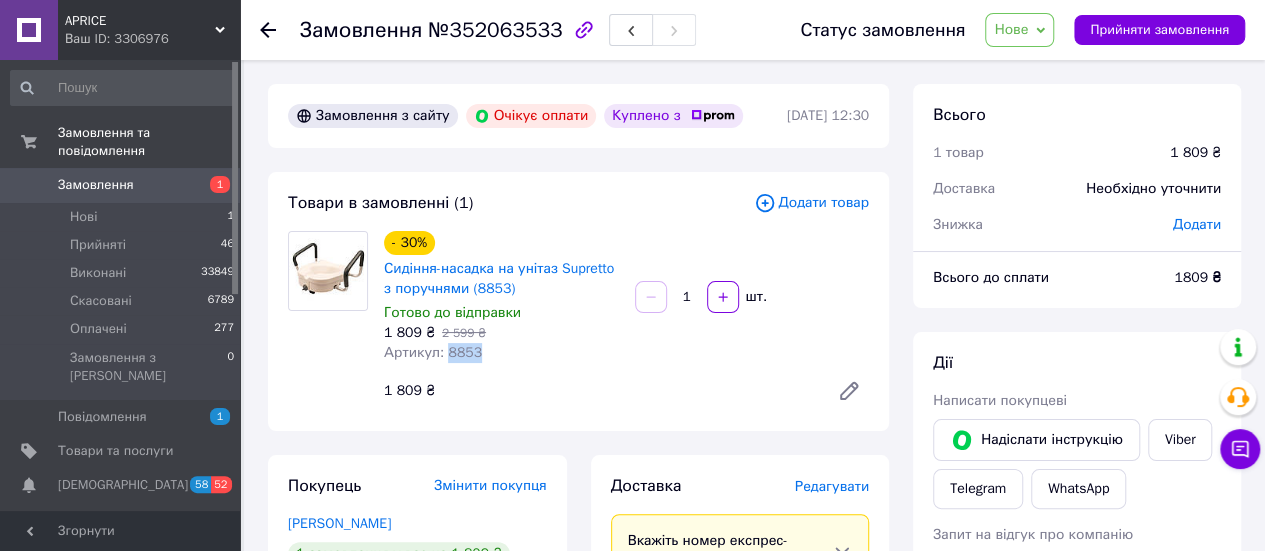 click on "Артикул: 8853" at bounding box center (433, 352) 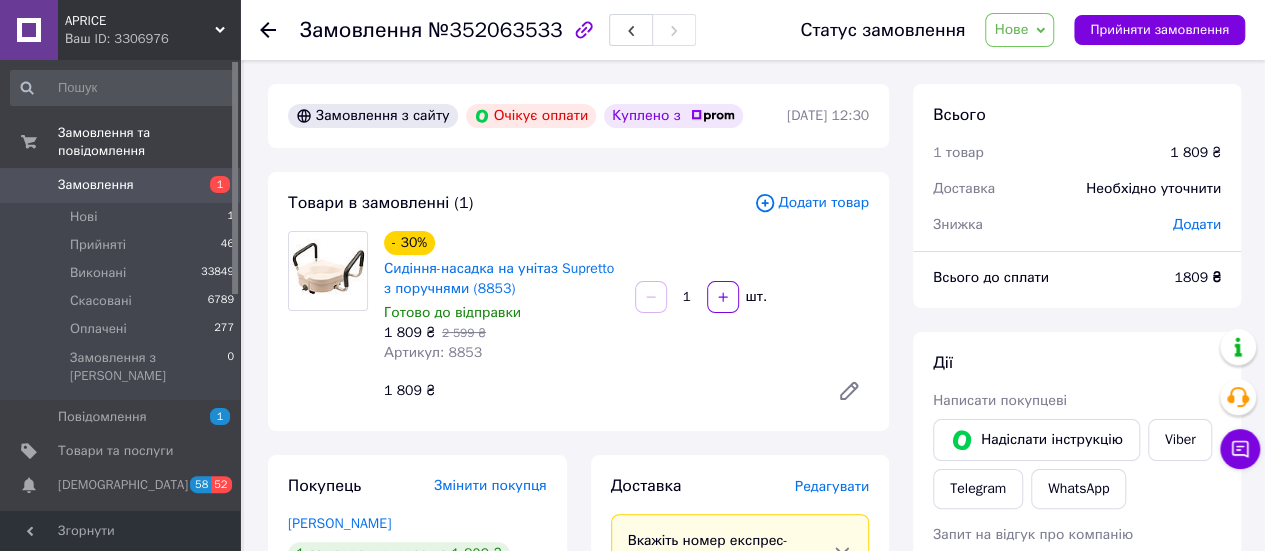 click on "№352063533" at bounding box center [495, 30] 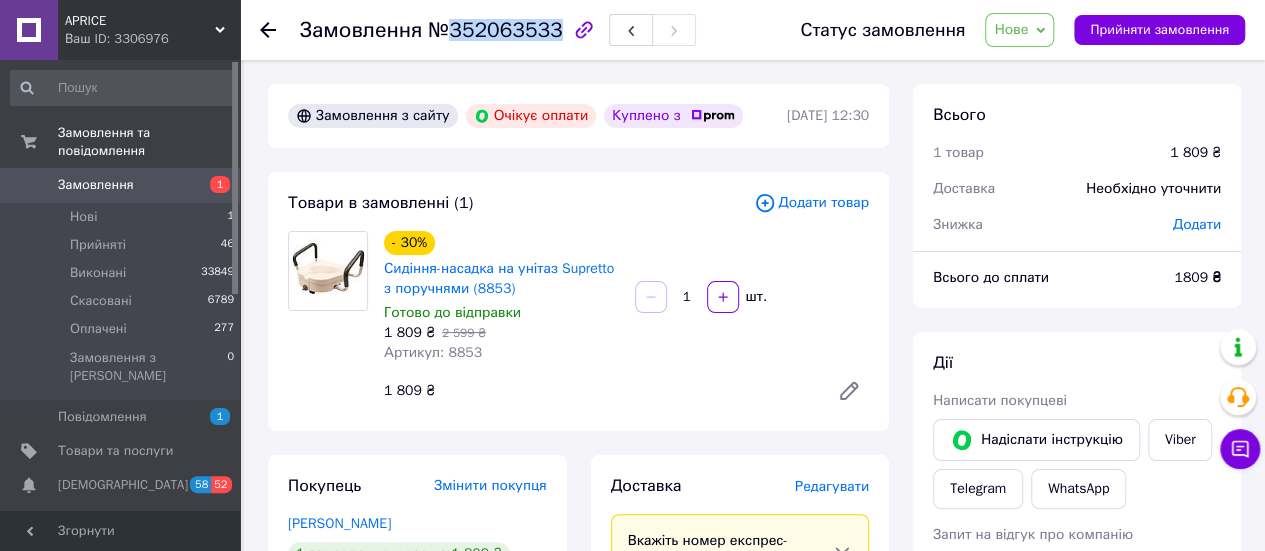 click on "№352063533" at bounding box center (495, 30) 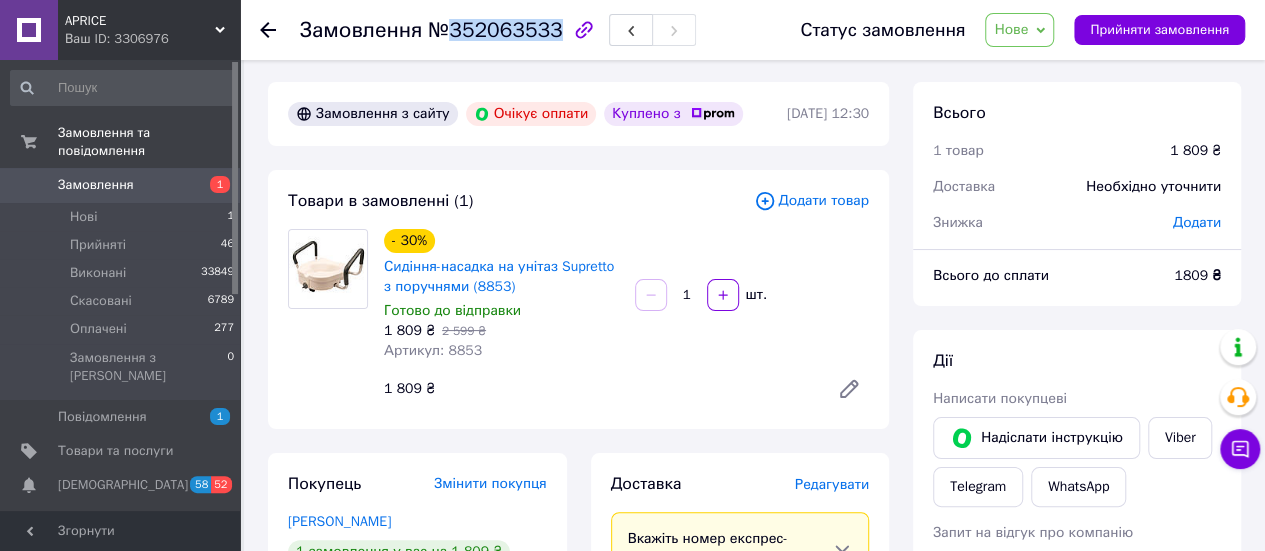 scroll, scrollTop: 0, scrollLeft: 0, axis: both 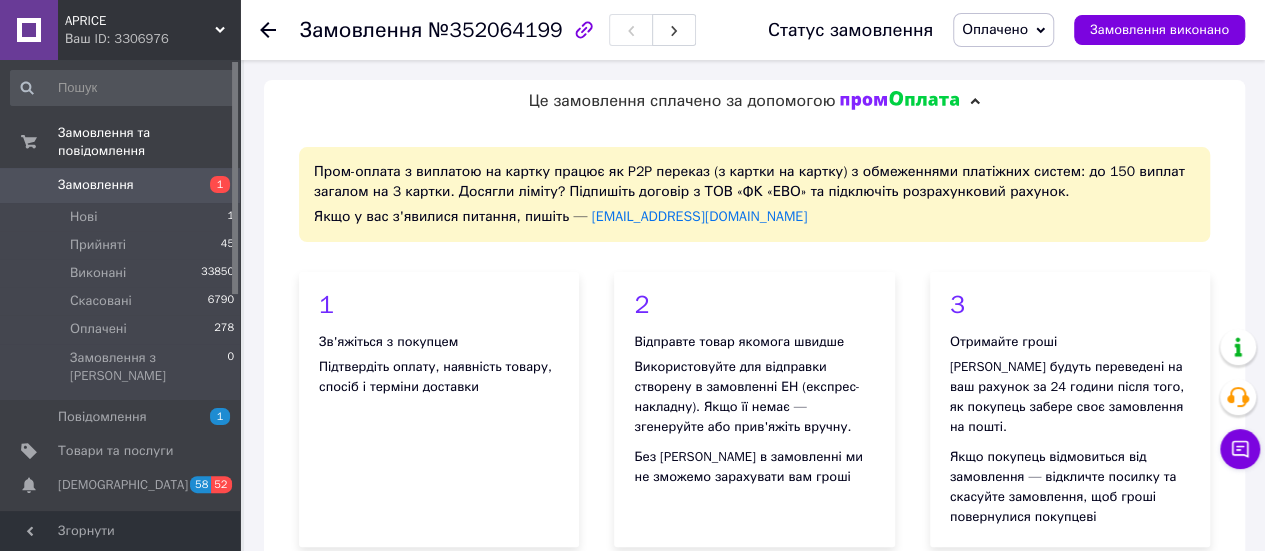 click on "№352064199" at bounding box center [495, 30] 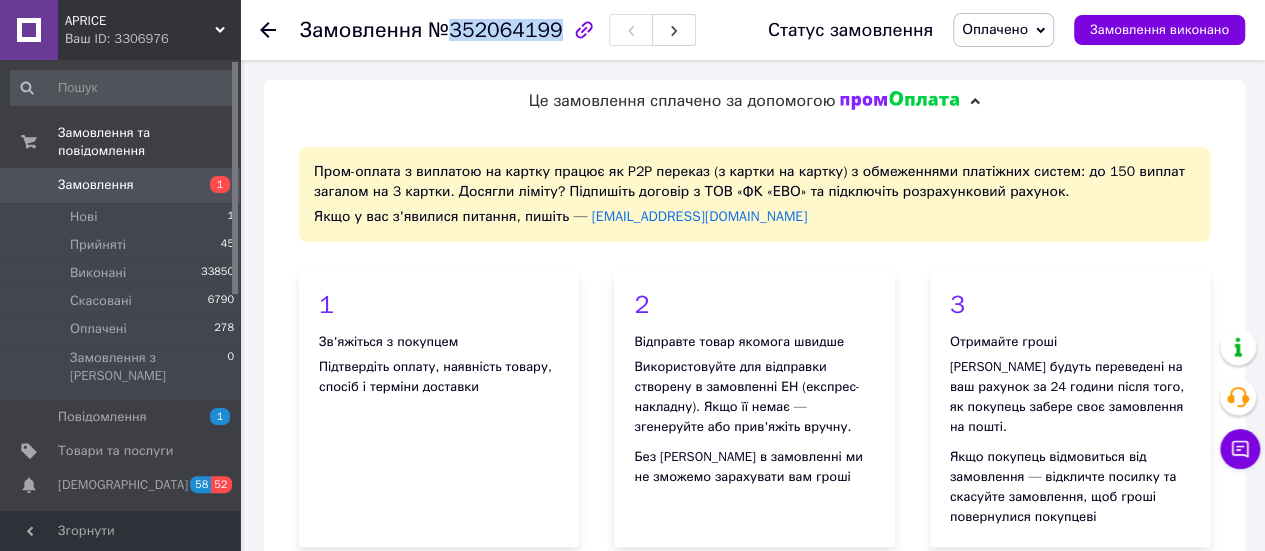 click on "№352064199" at bounding box center (495, 30) 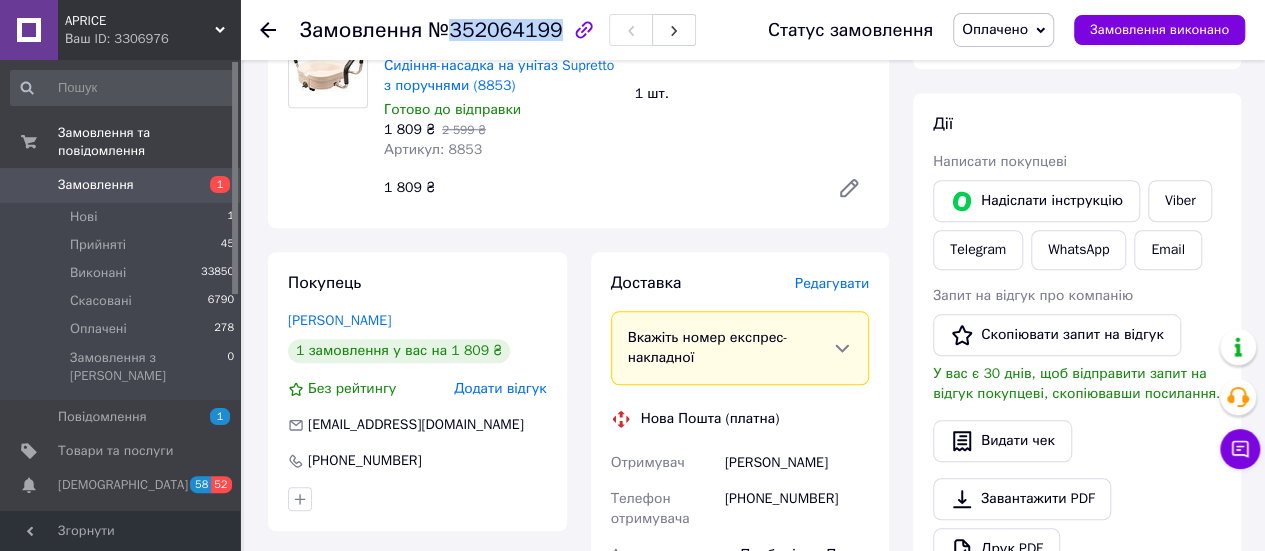scroll, scrollTop: 900, scrollLeft: 0, axis: vertical 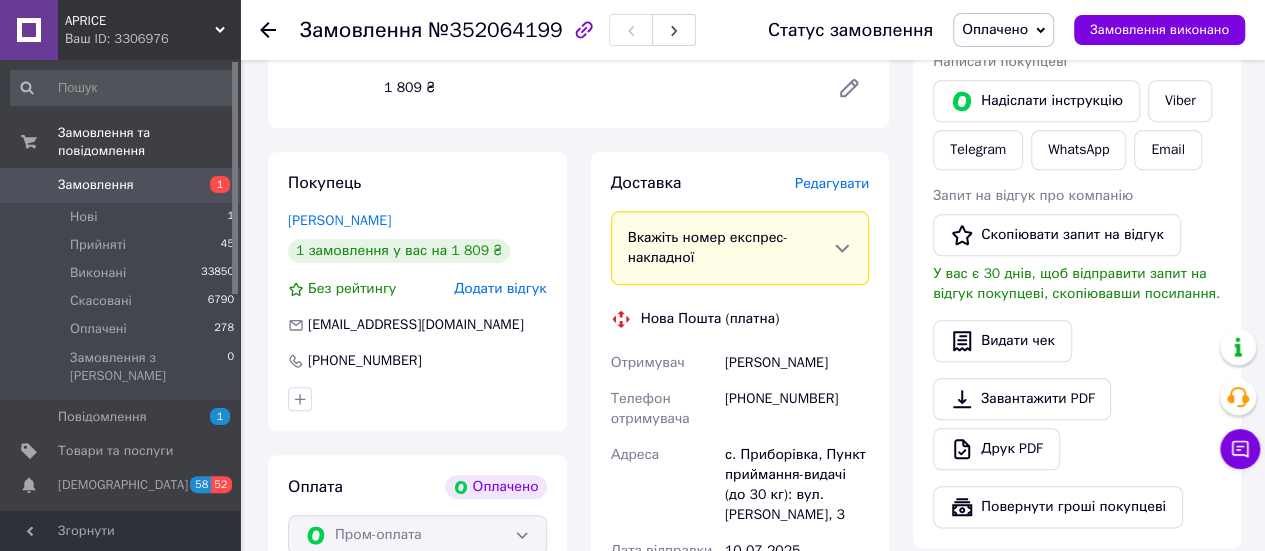 click on "[PHONE_NUMBER]" at bounding box center (797, 409) 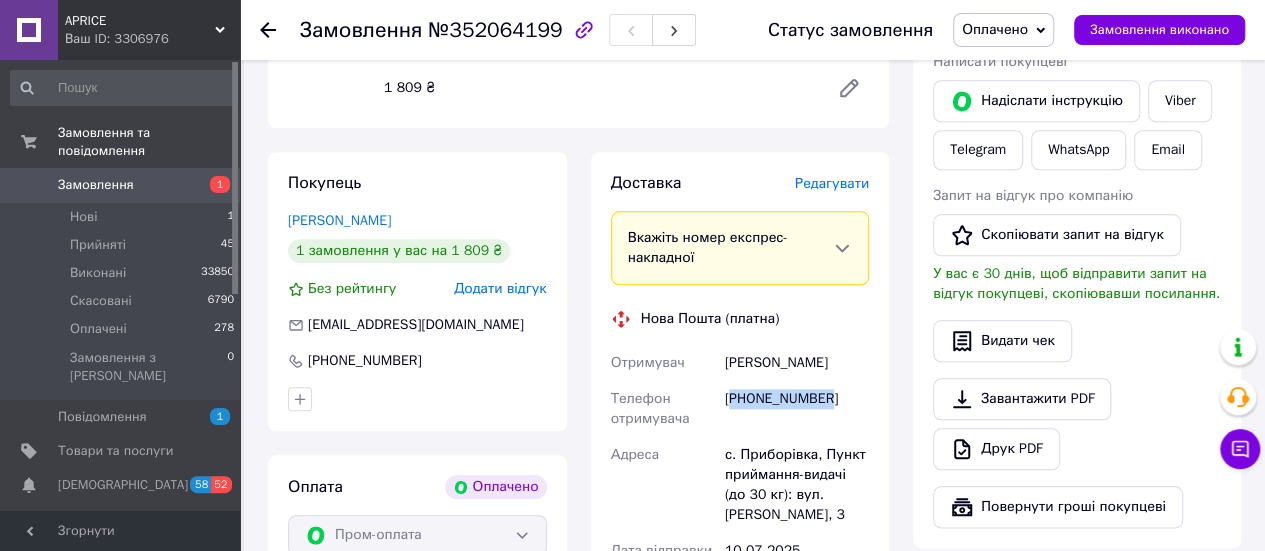 click on "[PHONE_NUMBER]" at bounding box center [797, 409] 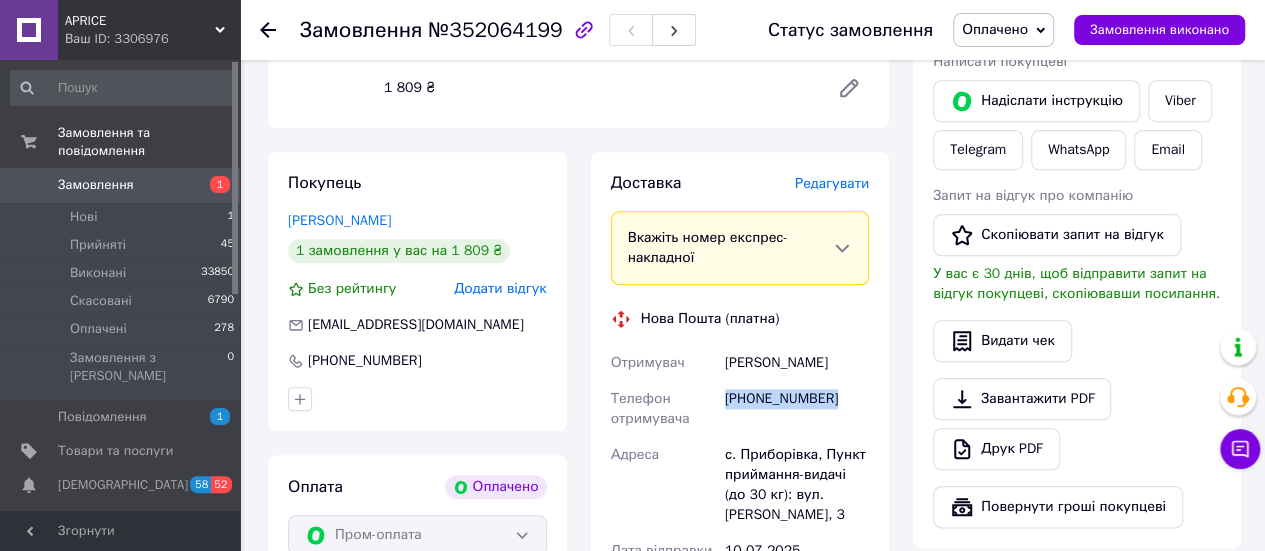 click on "[PHONE_NUMBER]" at bounding box center (797, 409) 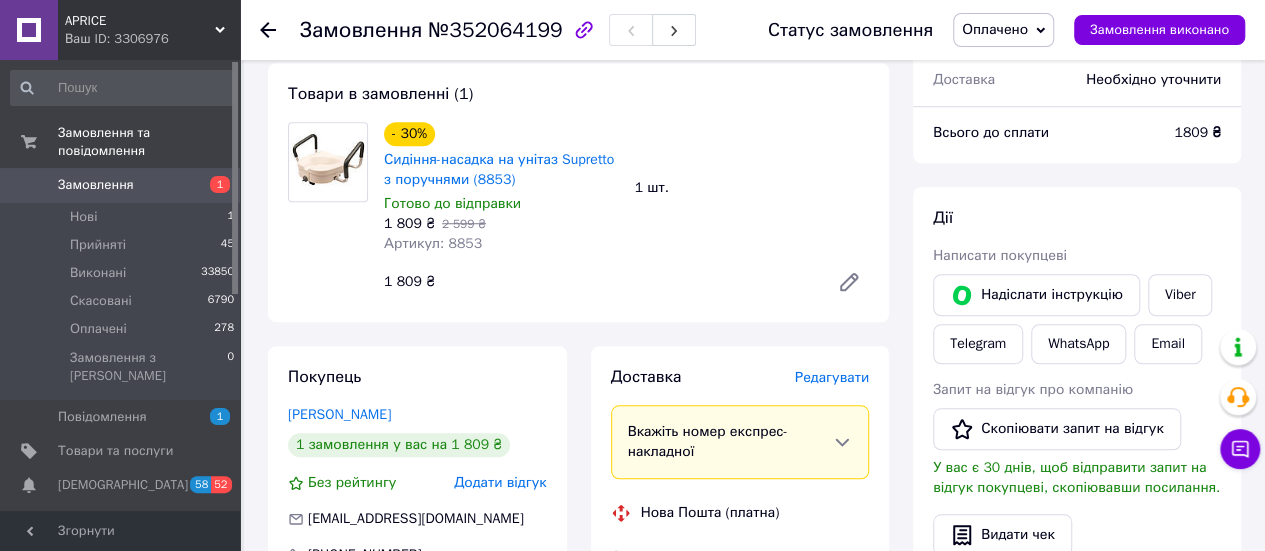 scroll, scrollTop: 1000, scrollLeft: 0, axis: vertical 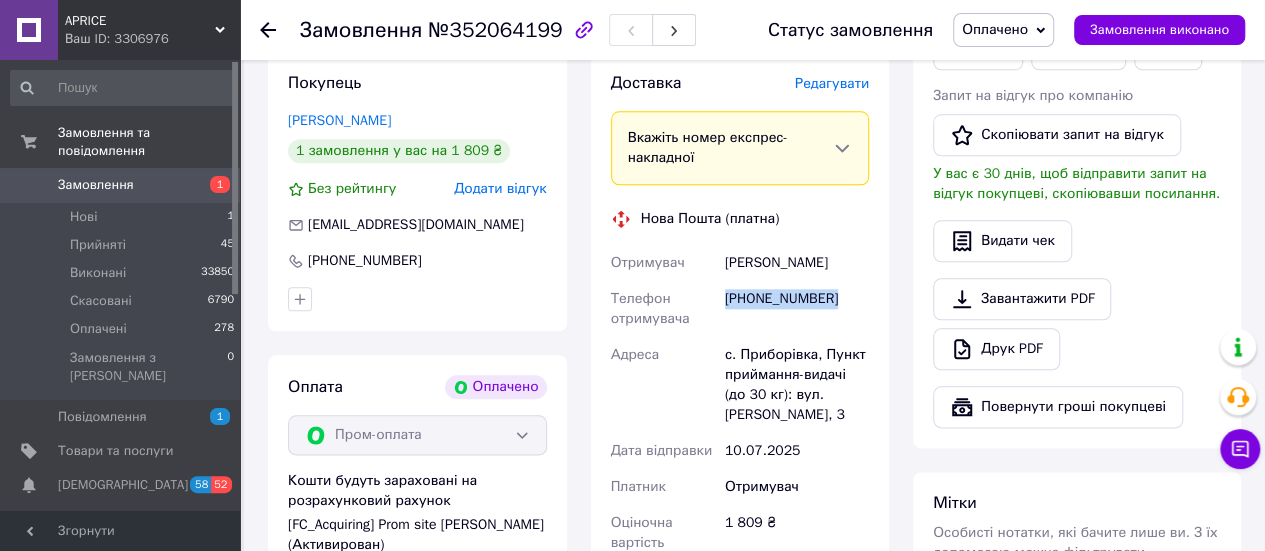 click on "Доставка [PERSON_NAME] Вкажіть номер експрес-накладної Обов'язково введіть номер експрес-накладної,
якщо створювали її не на цій сторінці. У разі,
якщо номер ЕН не буде доданий, ми не зможемо
виплатити гроші за замовлення Мобільний номер покупця (із замовлення) повинен відповідати номеру отримувача за накладною Нова Пошта (платна) Отримувач [PERSON_NAME] Телефон отримувача [PHONE_NUMBER] Адреса с. Приборівка, Пункт приймання-видачі (до 30 кг): вул. [PERSON_NAME], 3 Дата відправки [DATE] Платник Отримувач Оціночна вартість 1 809 ₴ Передати номер або Згенерувати ЕН 1809" at bounding box center (740, 413) 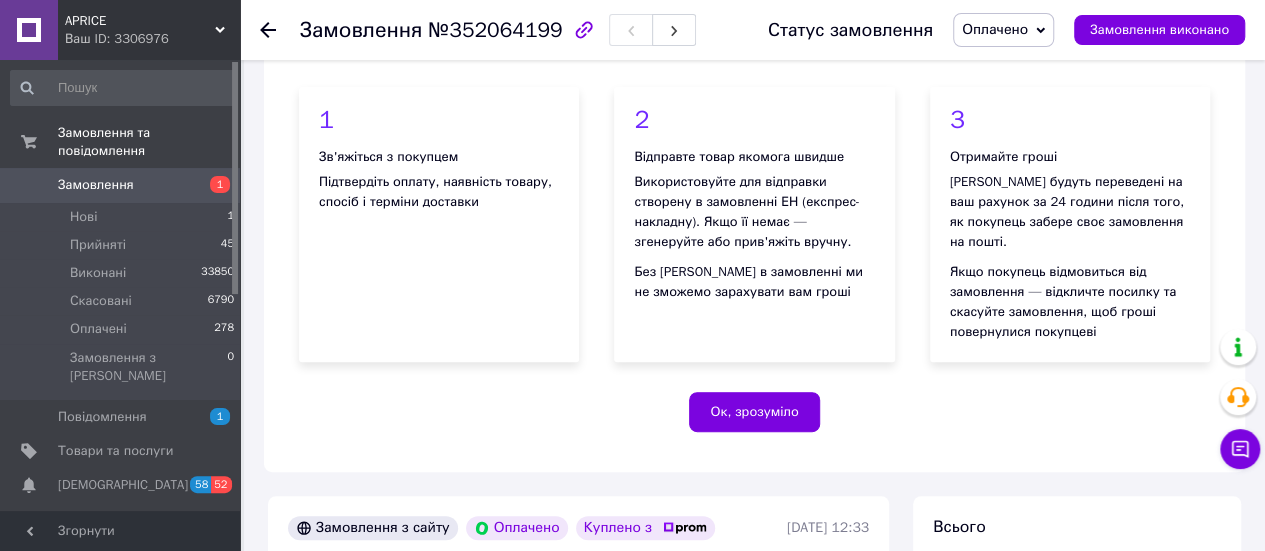 scroll, scrollTop: 0, scrollLeft: 0, axis: both 